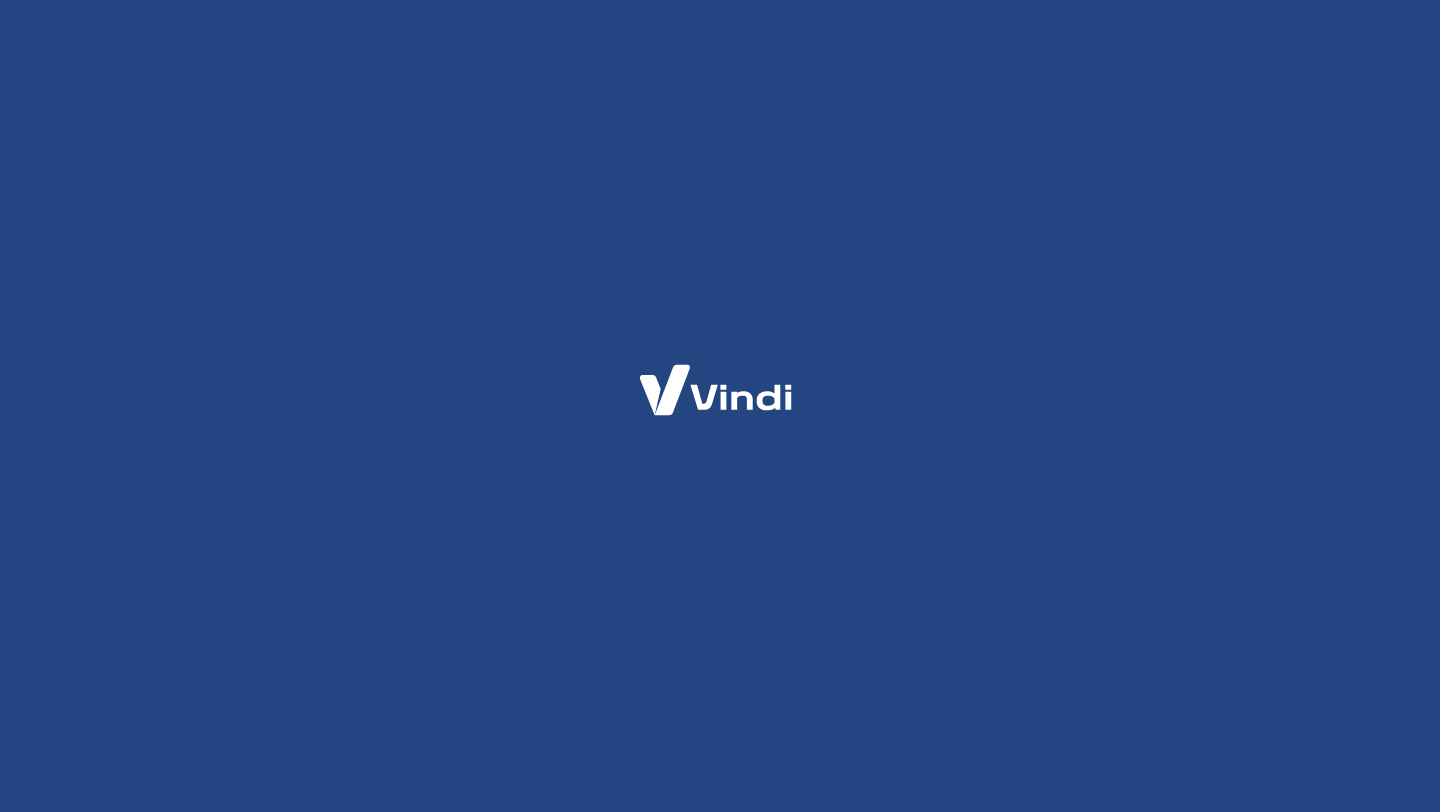 scroll, scrollTop: 0, scrollLeft: 0, axis: both 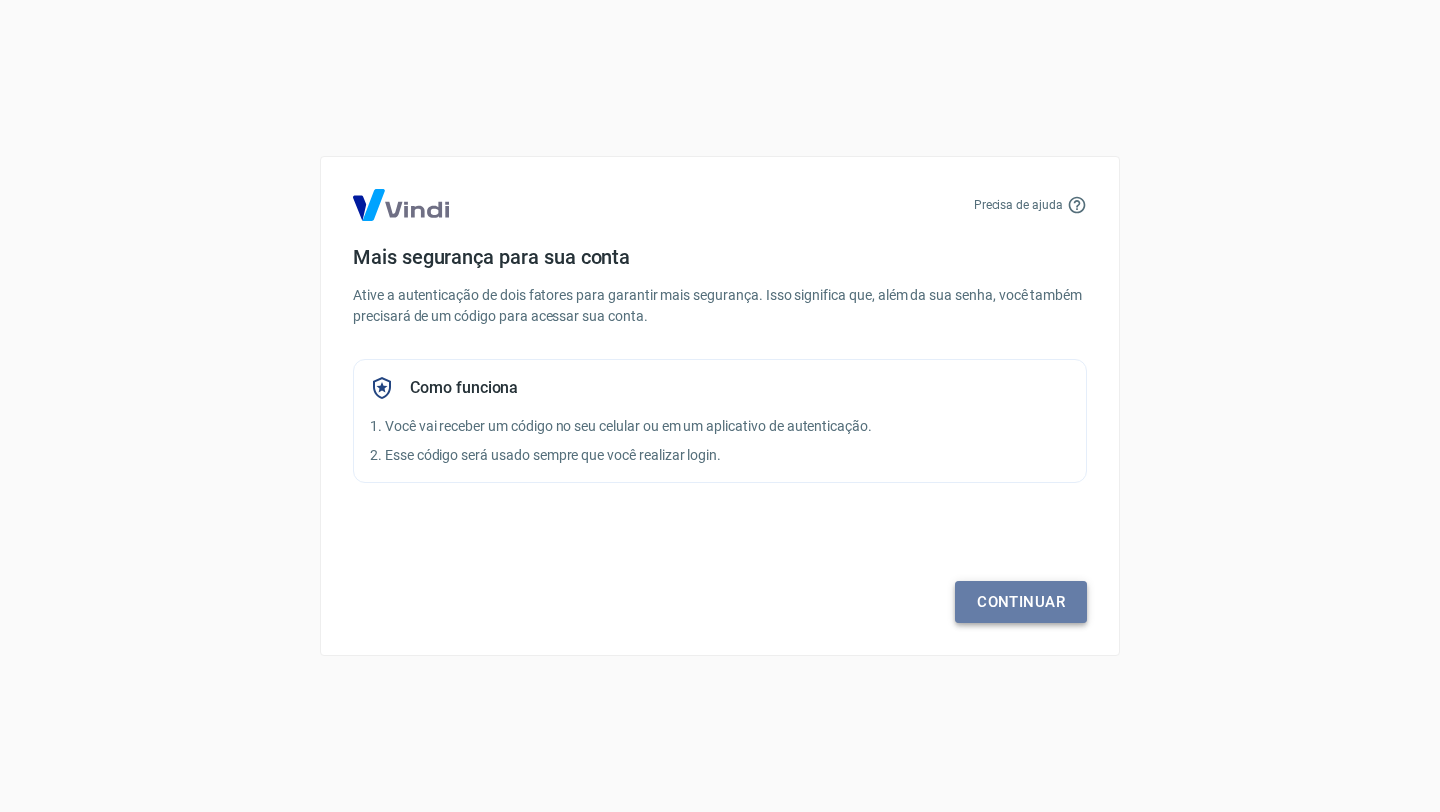 click on "Continuar" at bounding box center [1021, 602] 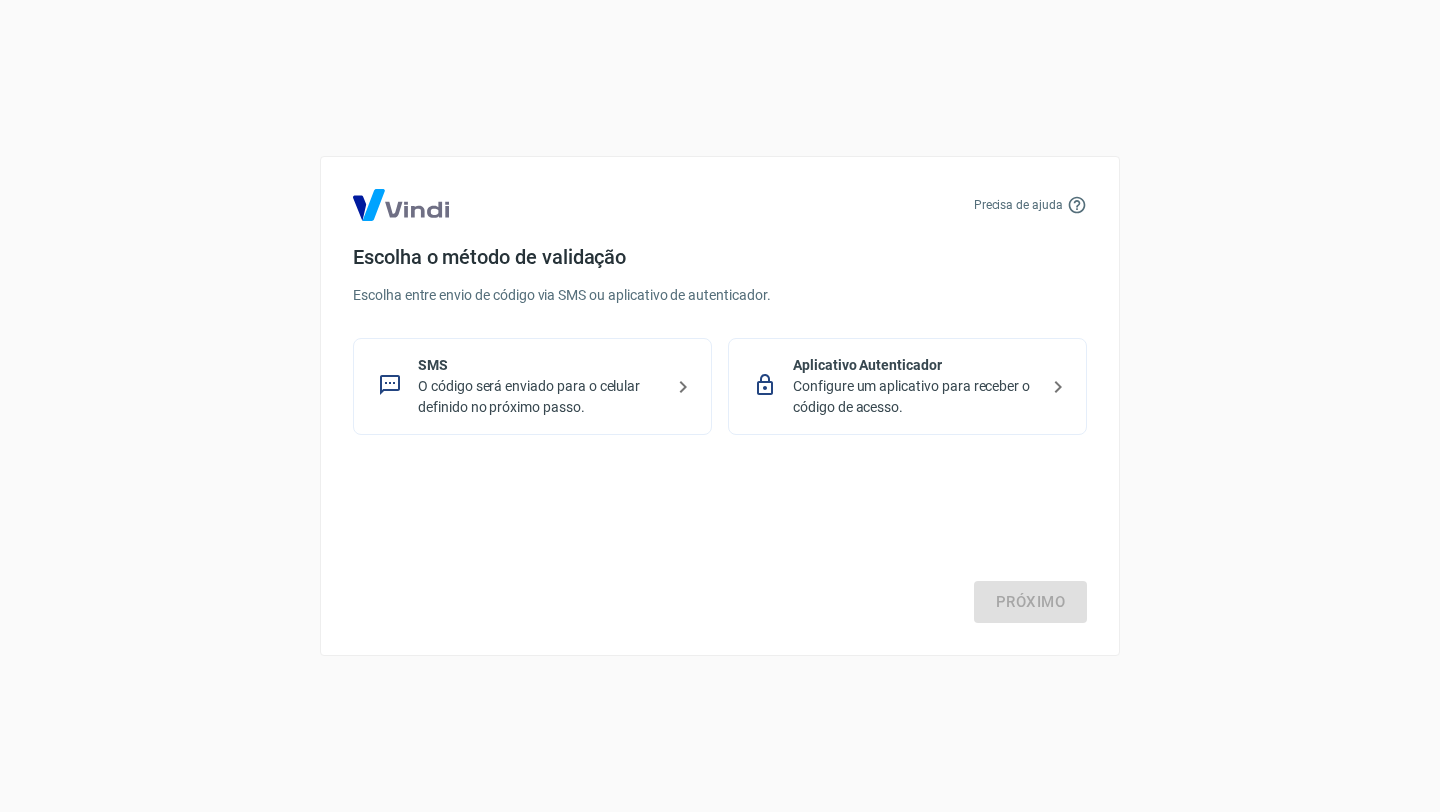 click on "Configure um aplicativo para receber o código de acesso." at bounding box center (915, 397) 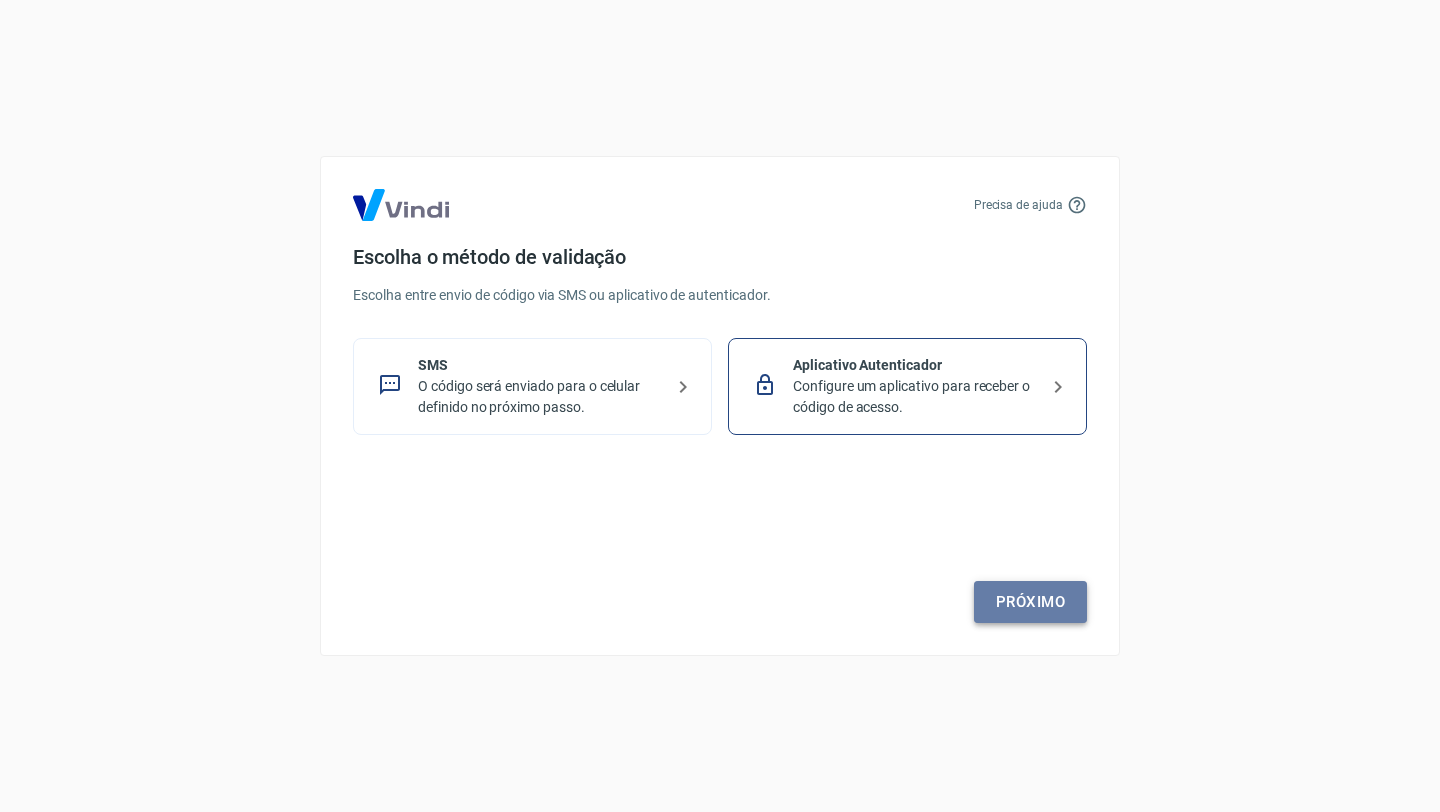 click on "Próximo" at bounding box center [1030, 602] 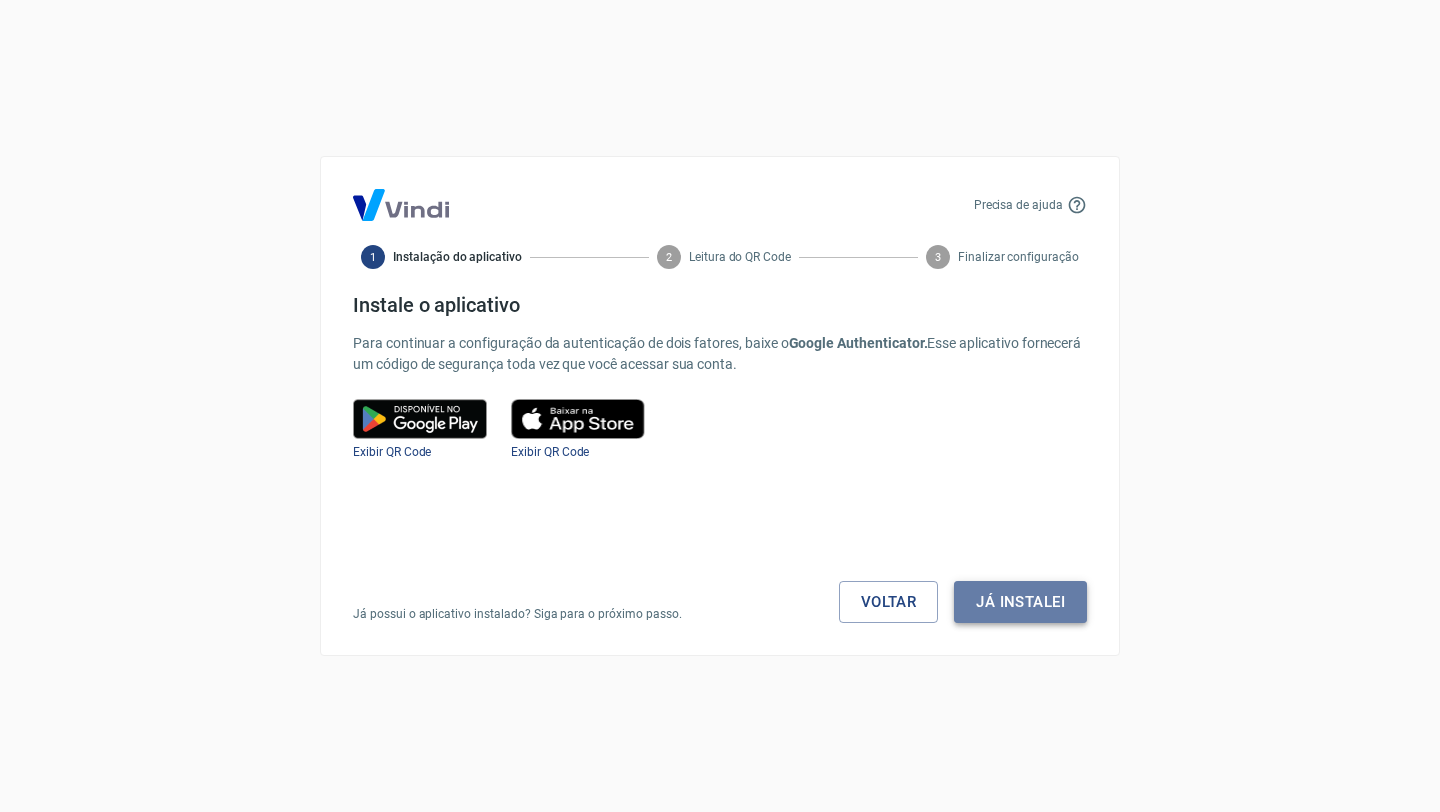 click on "Já instalei" at bounding box center [1020, 602] 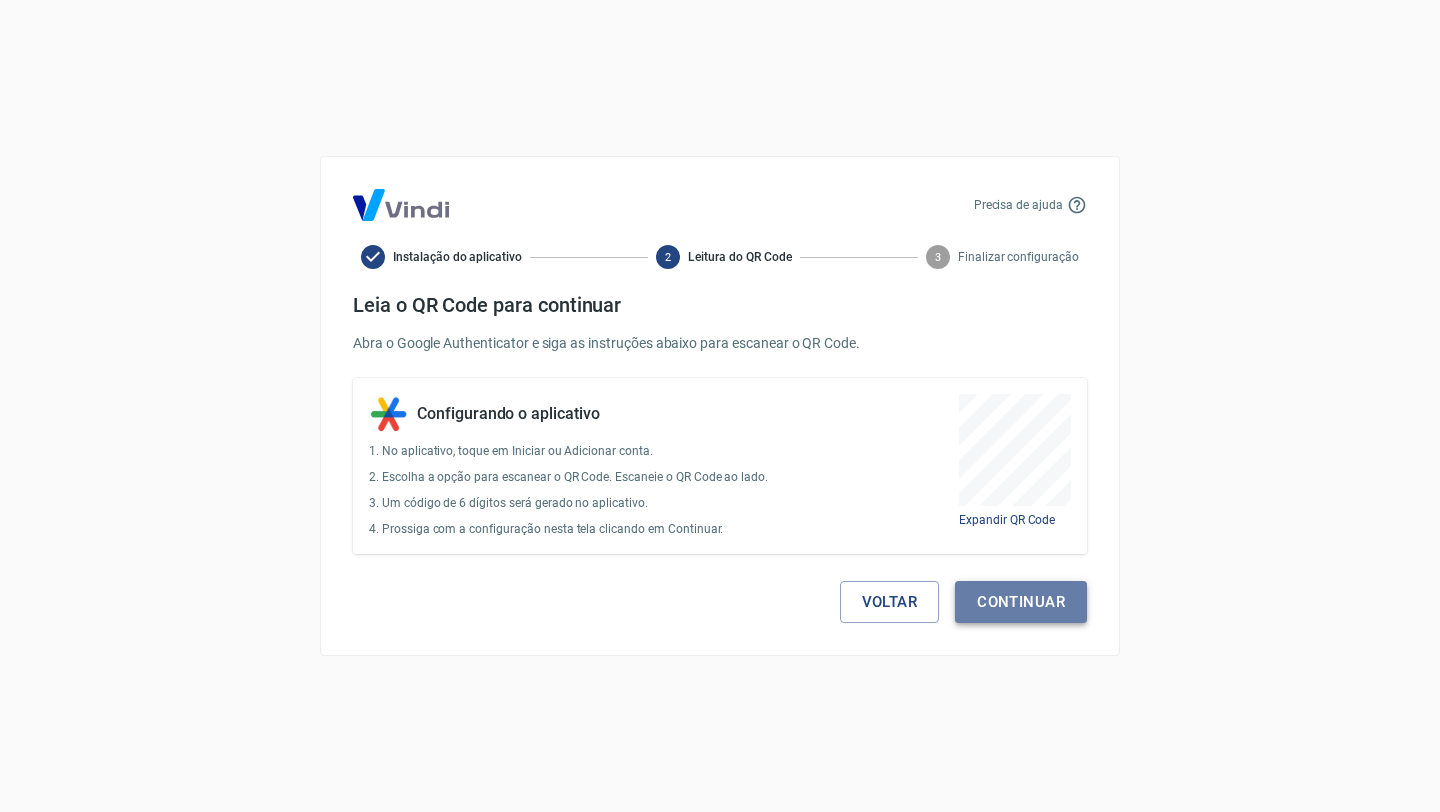 click on "Continuar" at bounding box center [1021, 602] 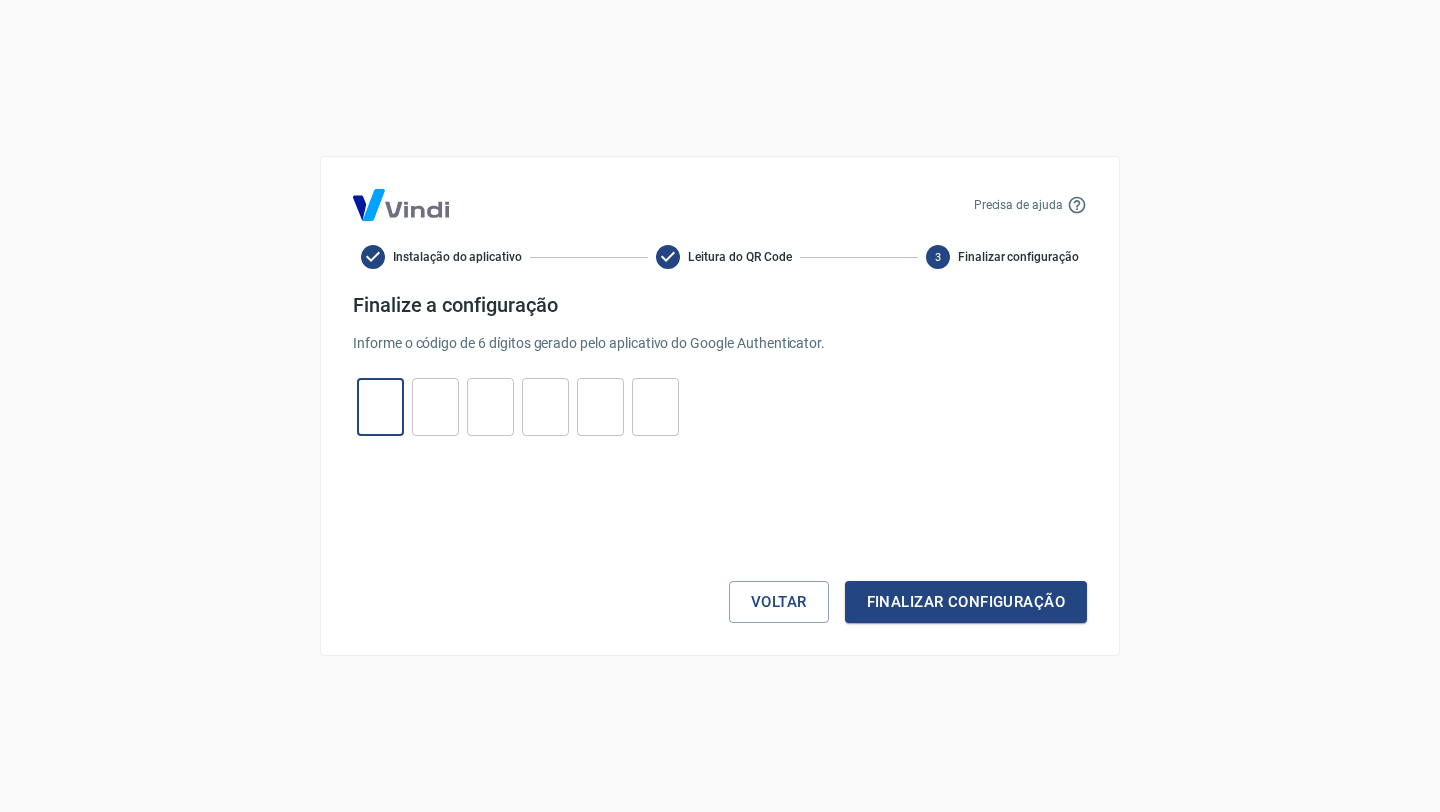 click at bounding box center [380, 407] 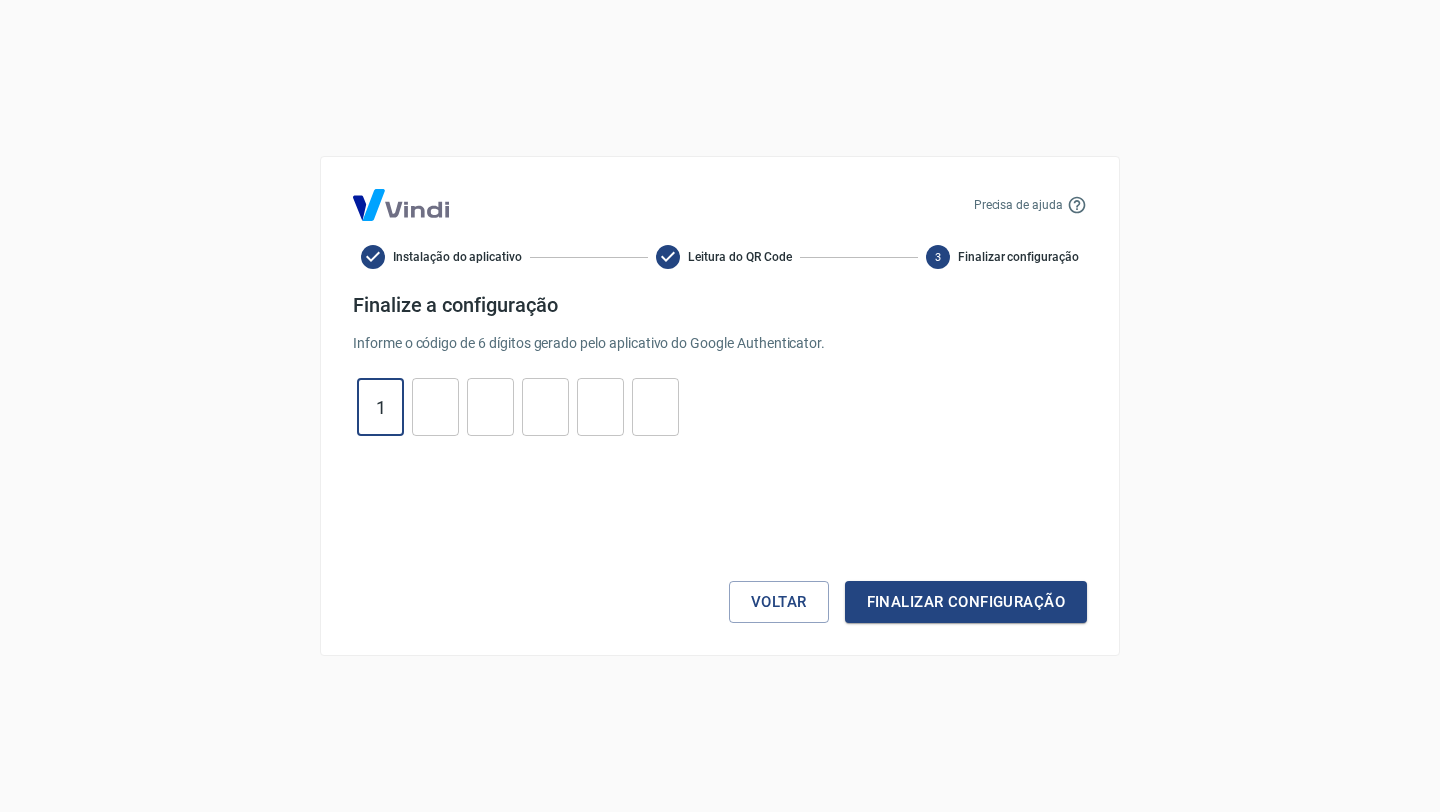 type on "1" 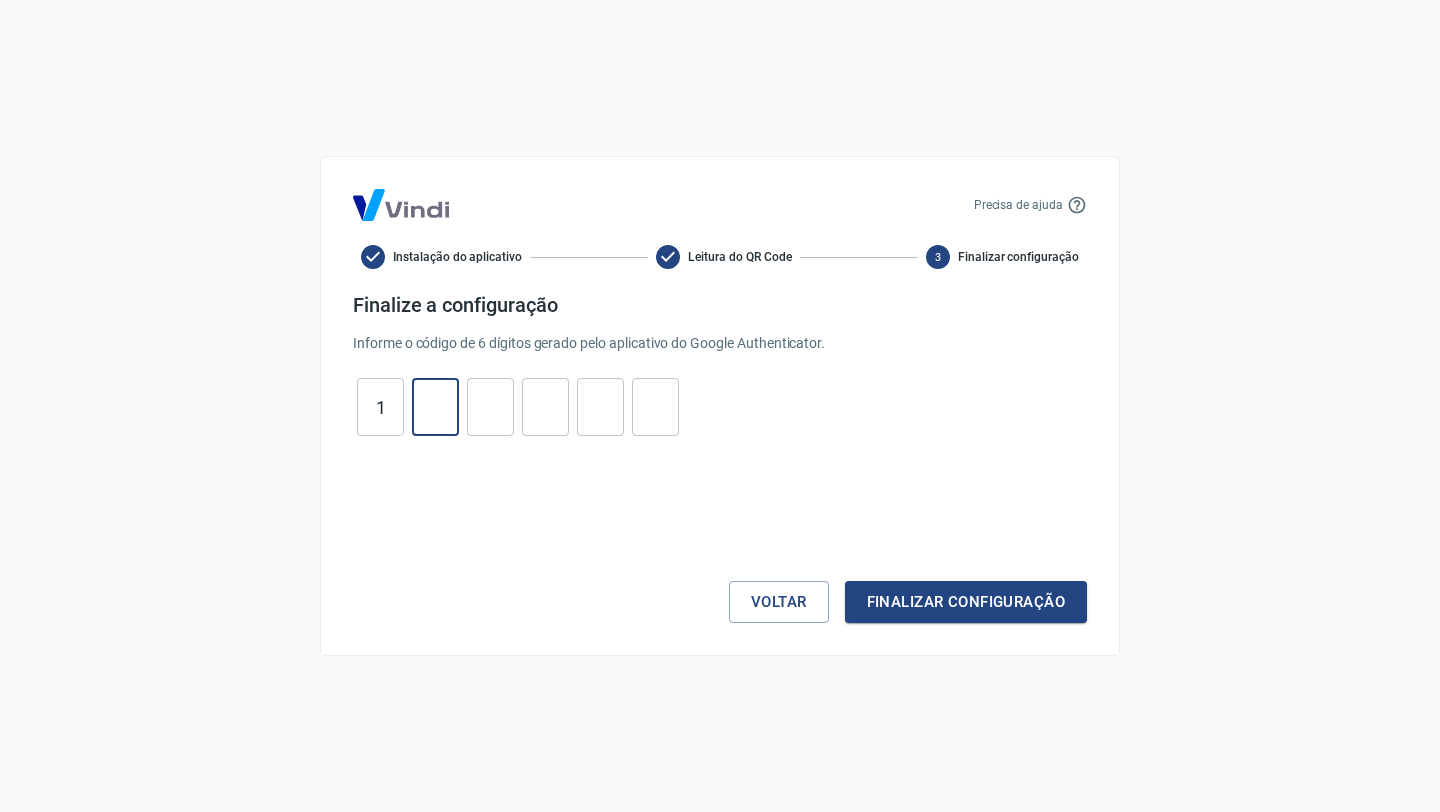 type on "3" 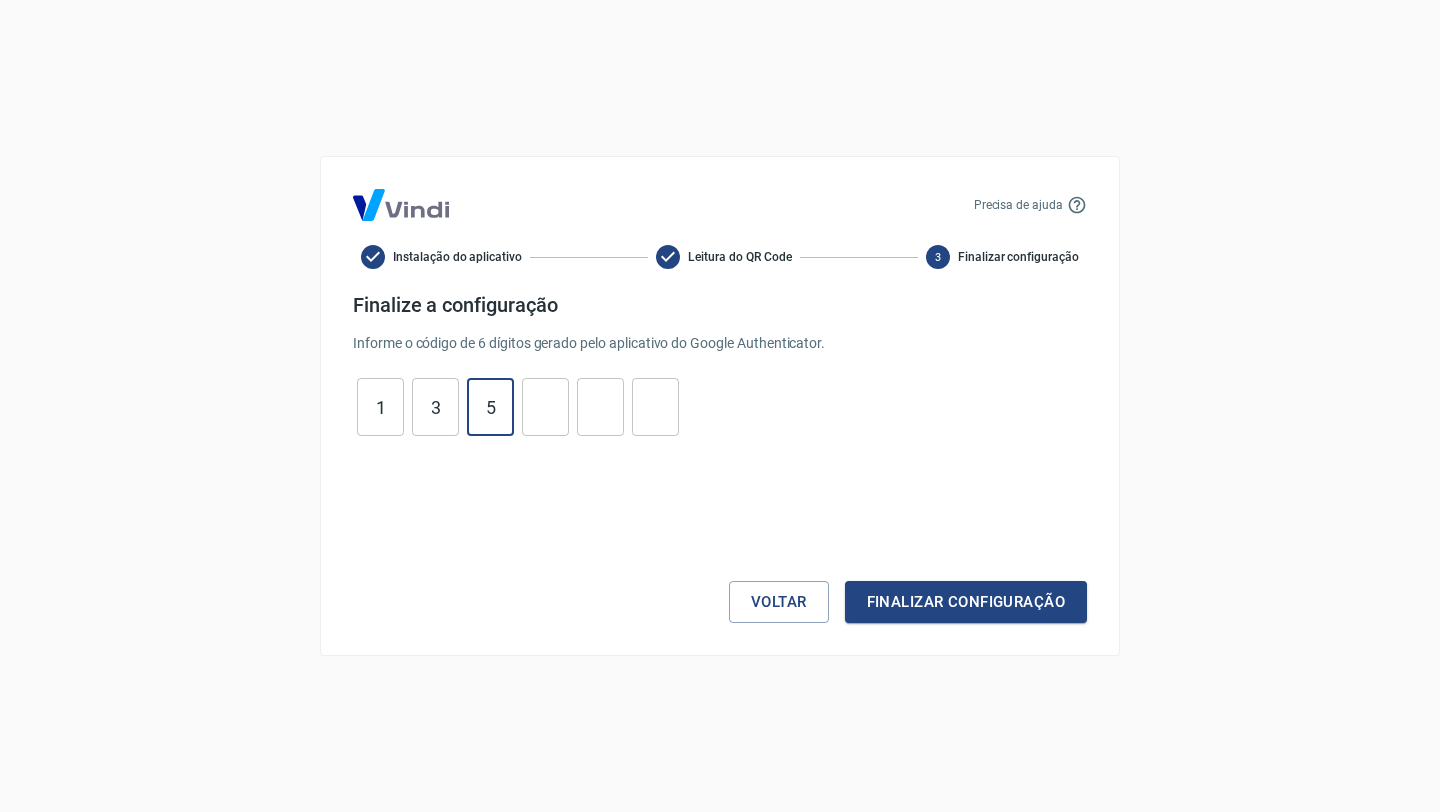 type on "5" 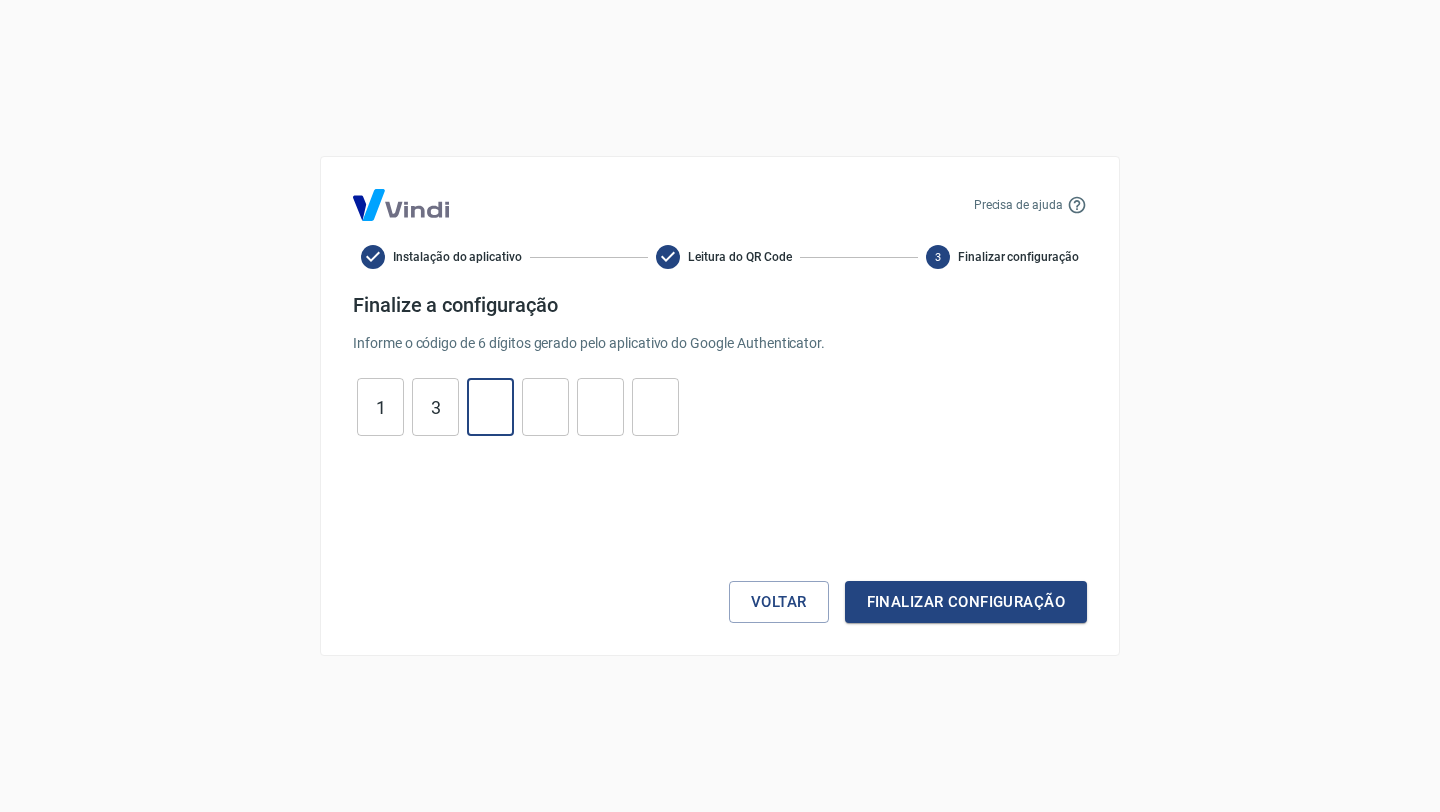 type on "9" 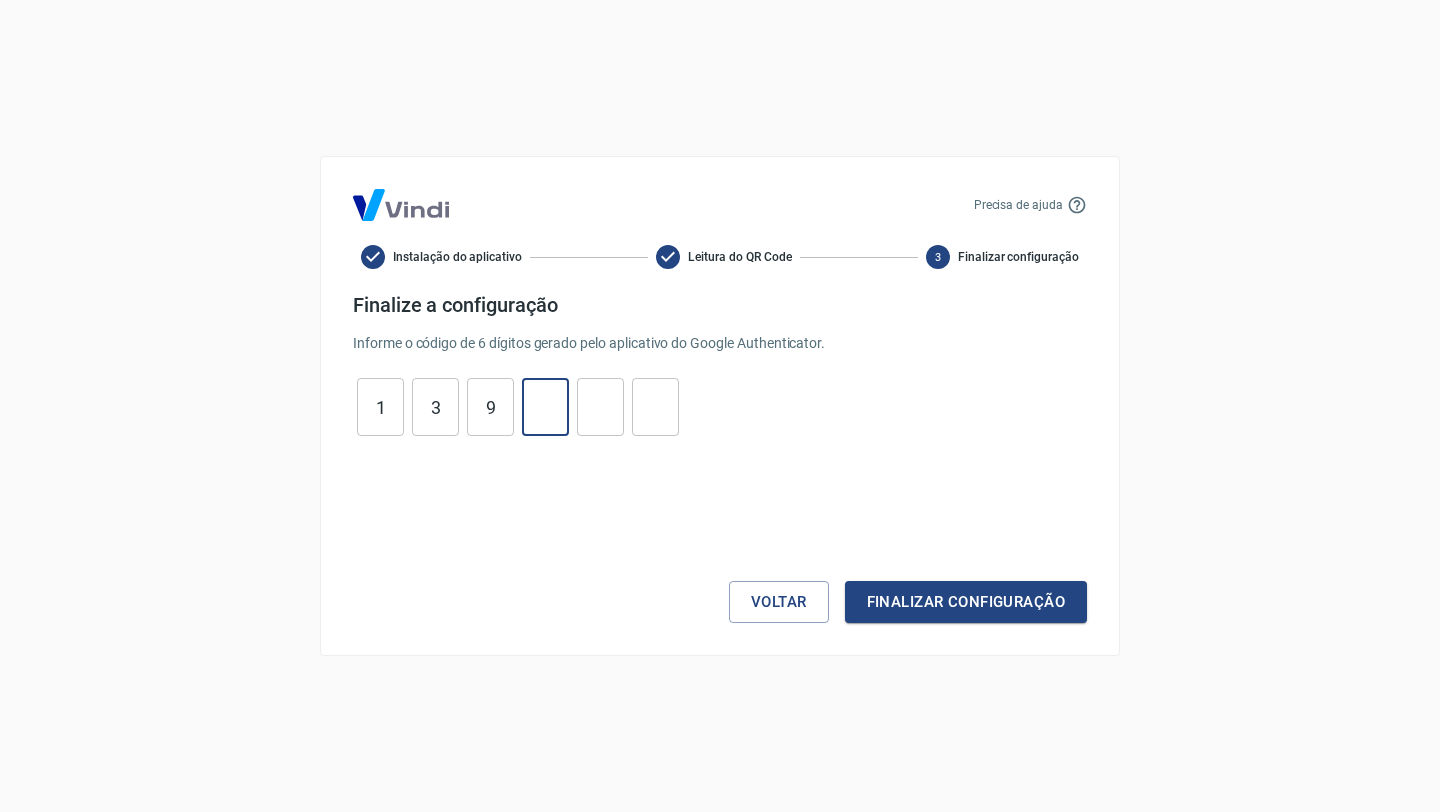 type on "6" 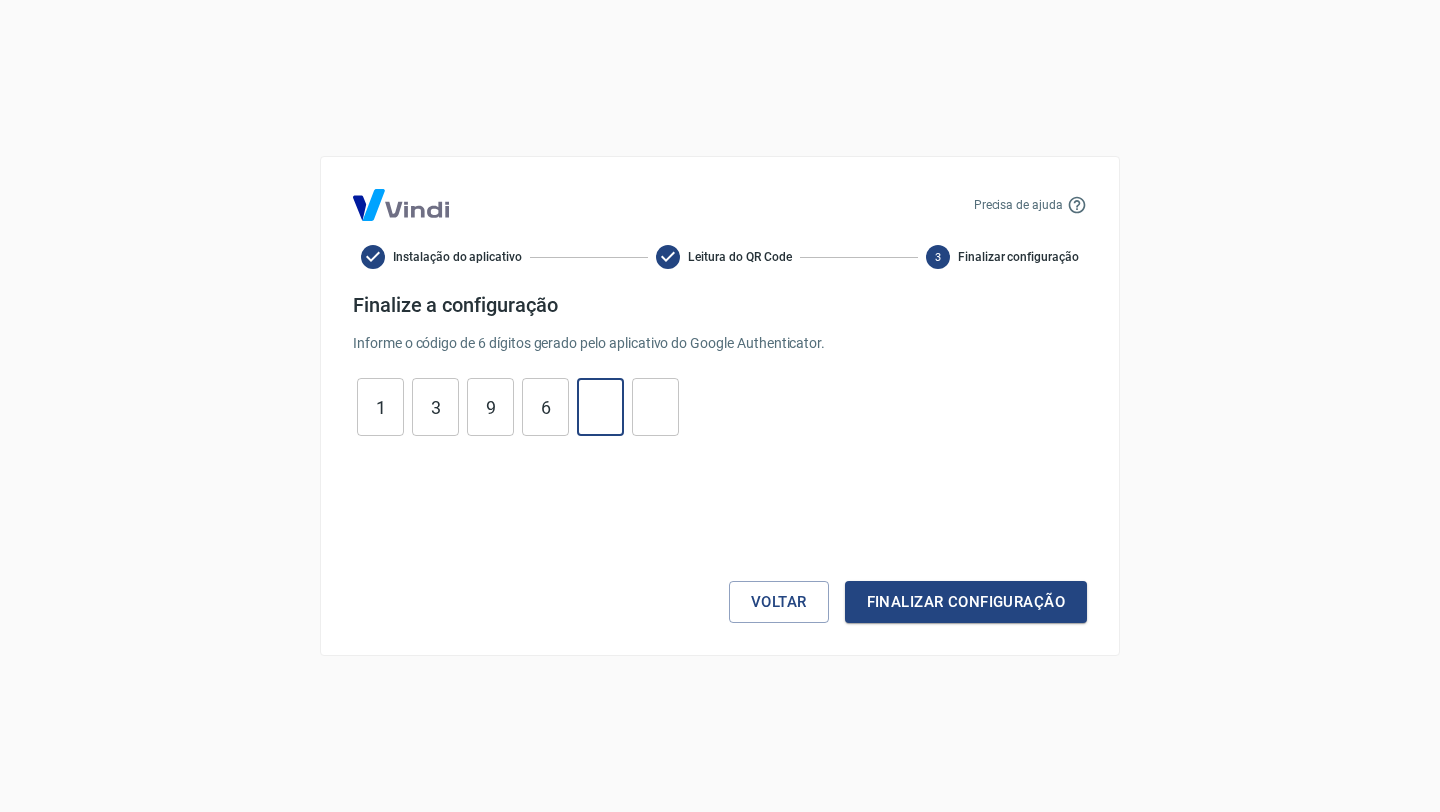 type on "5" 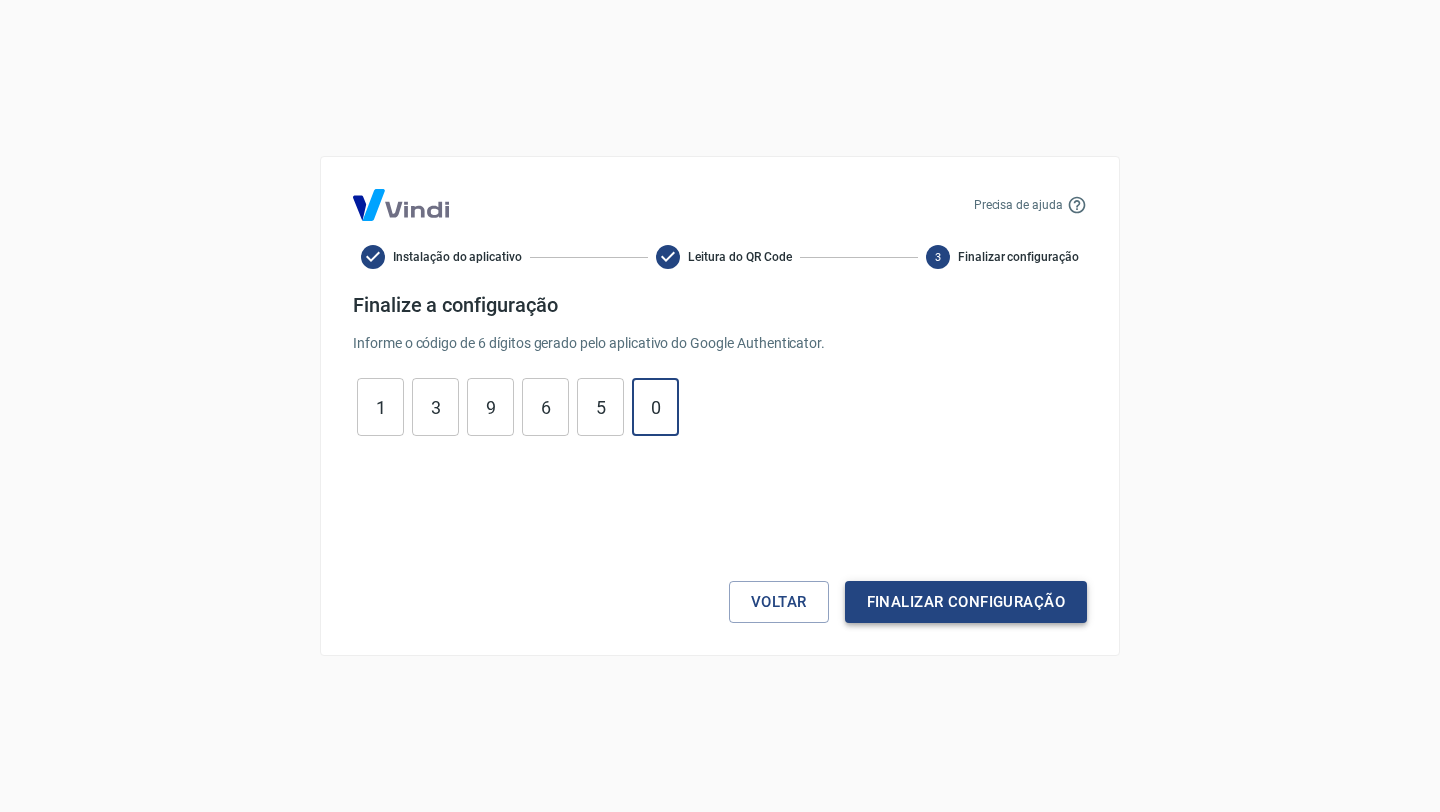 click on "Finalizar configuração" at bounding box center [966, 602] 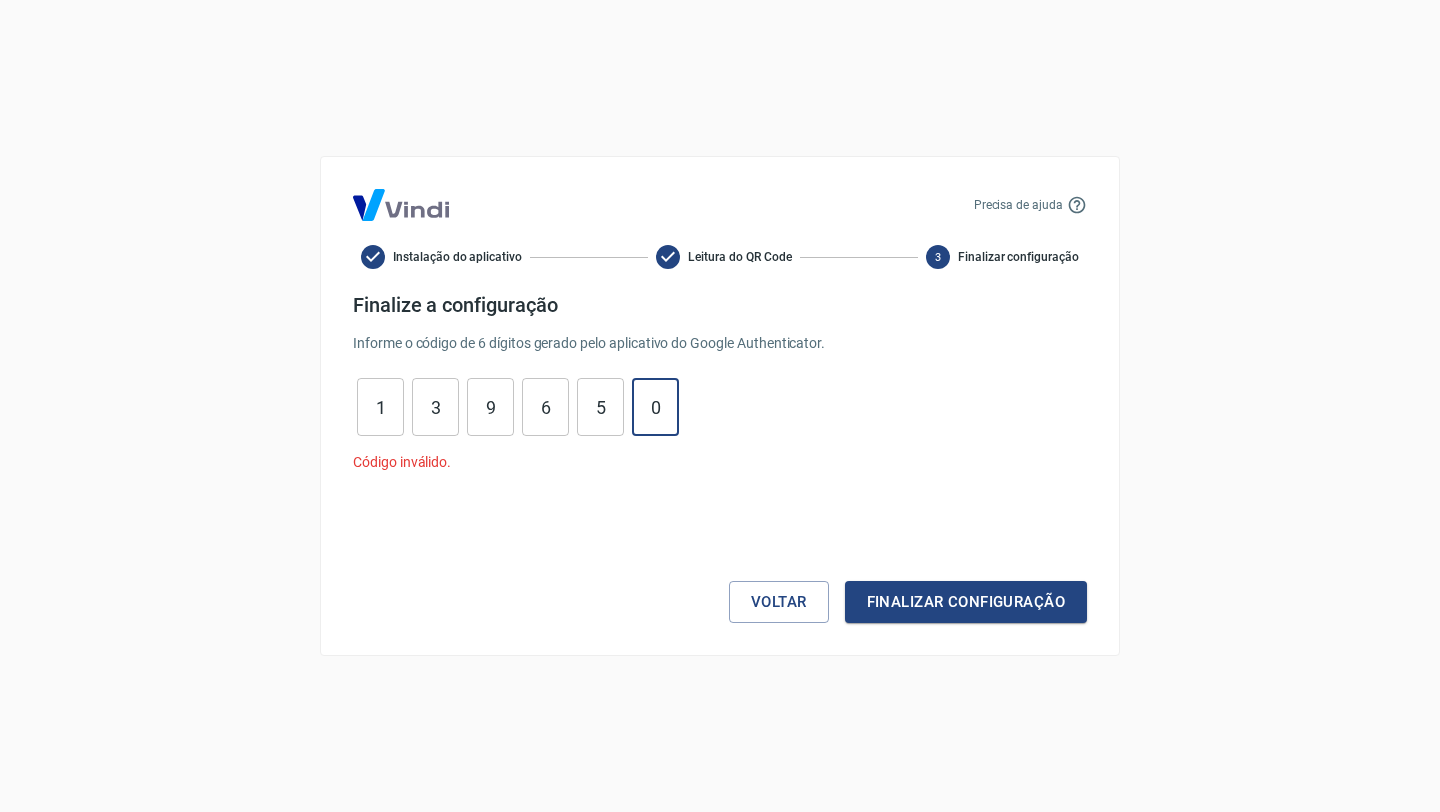 click on "0" at bounding box center (655, 407) 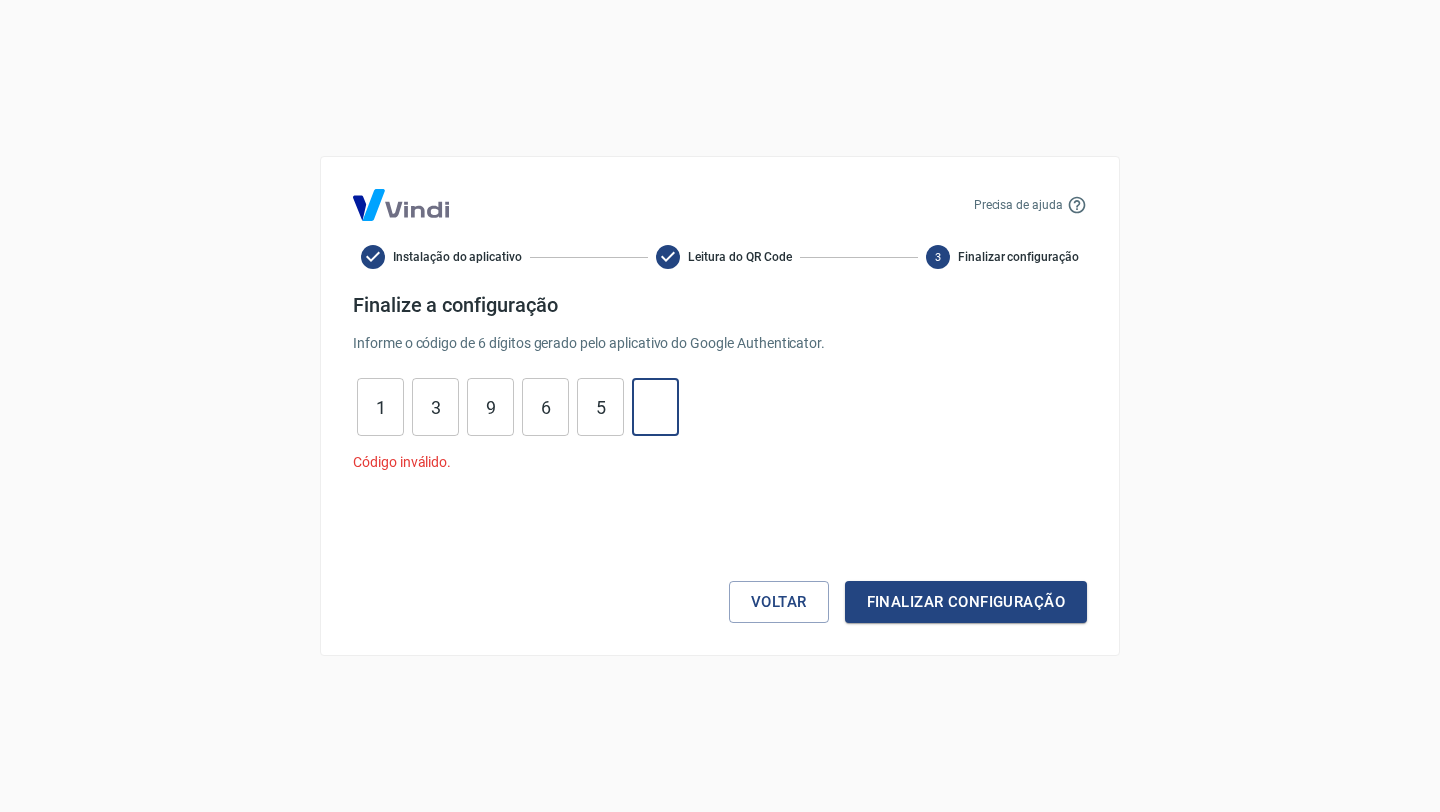 type 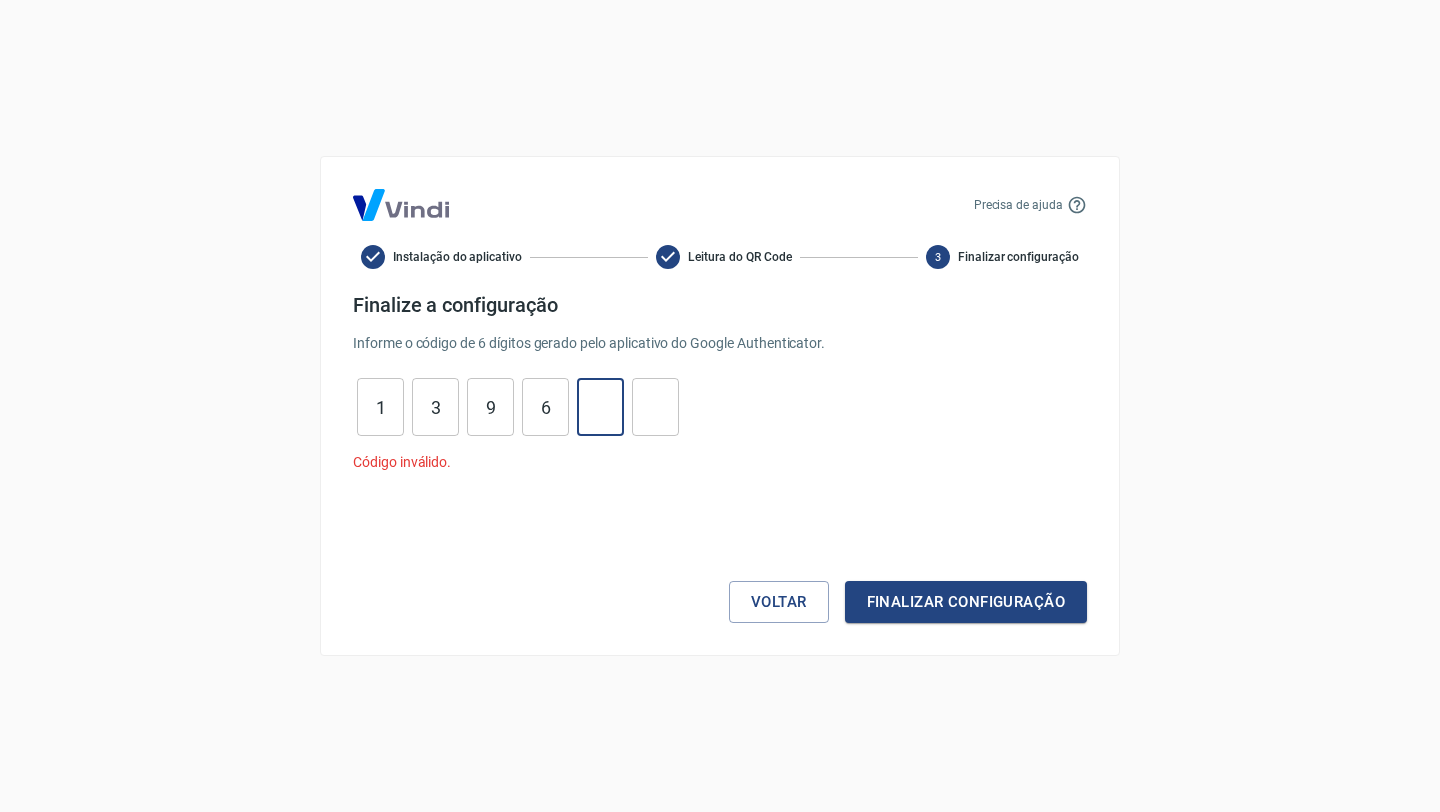 type 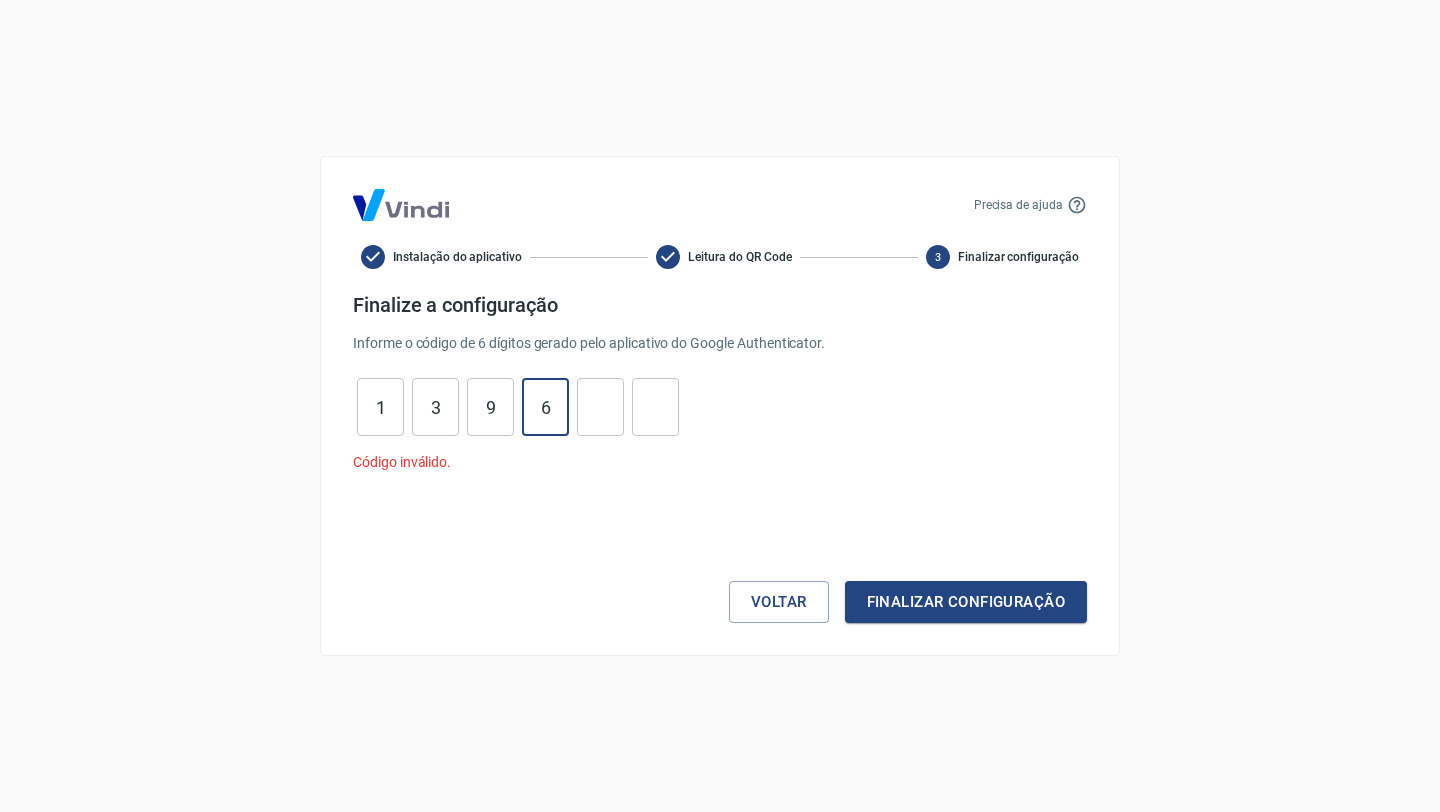 type on "6" 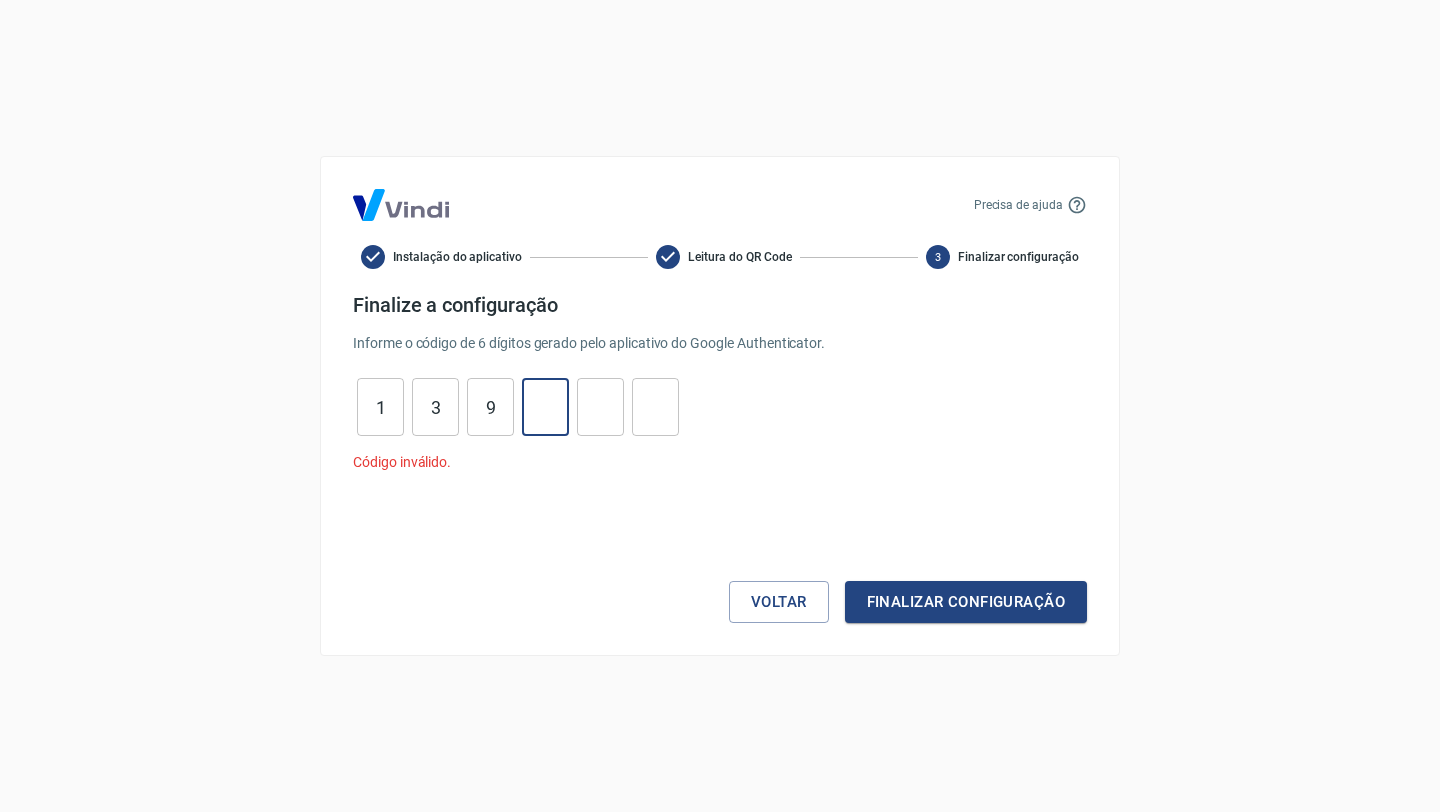 type 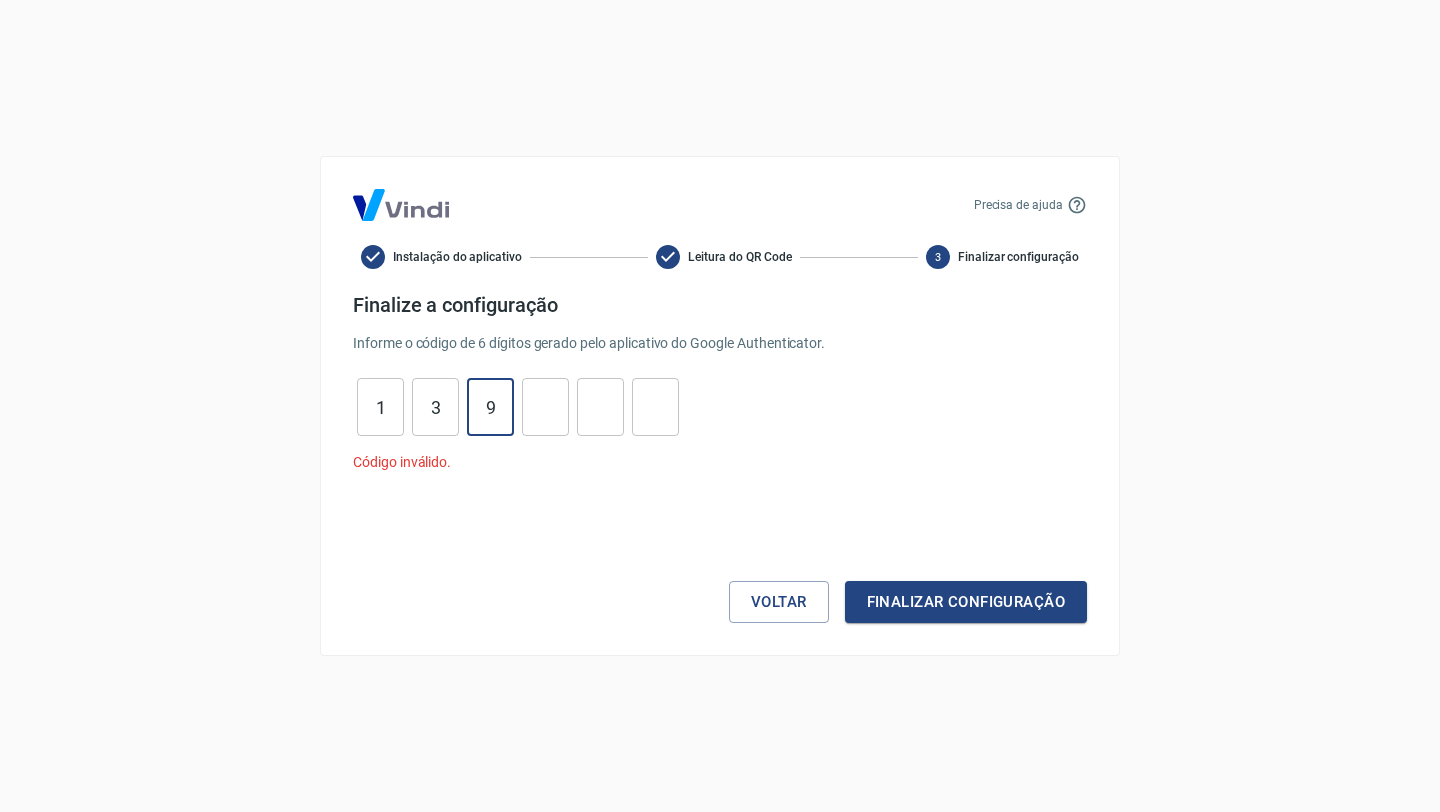type on "9" 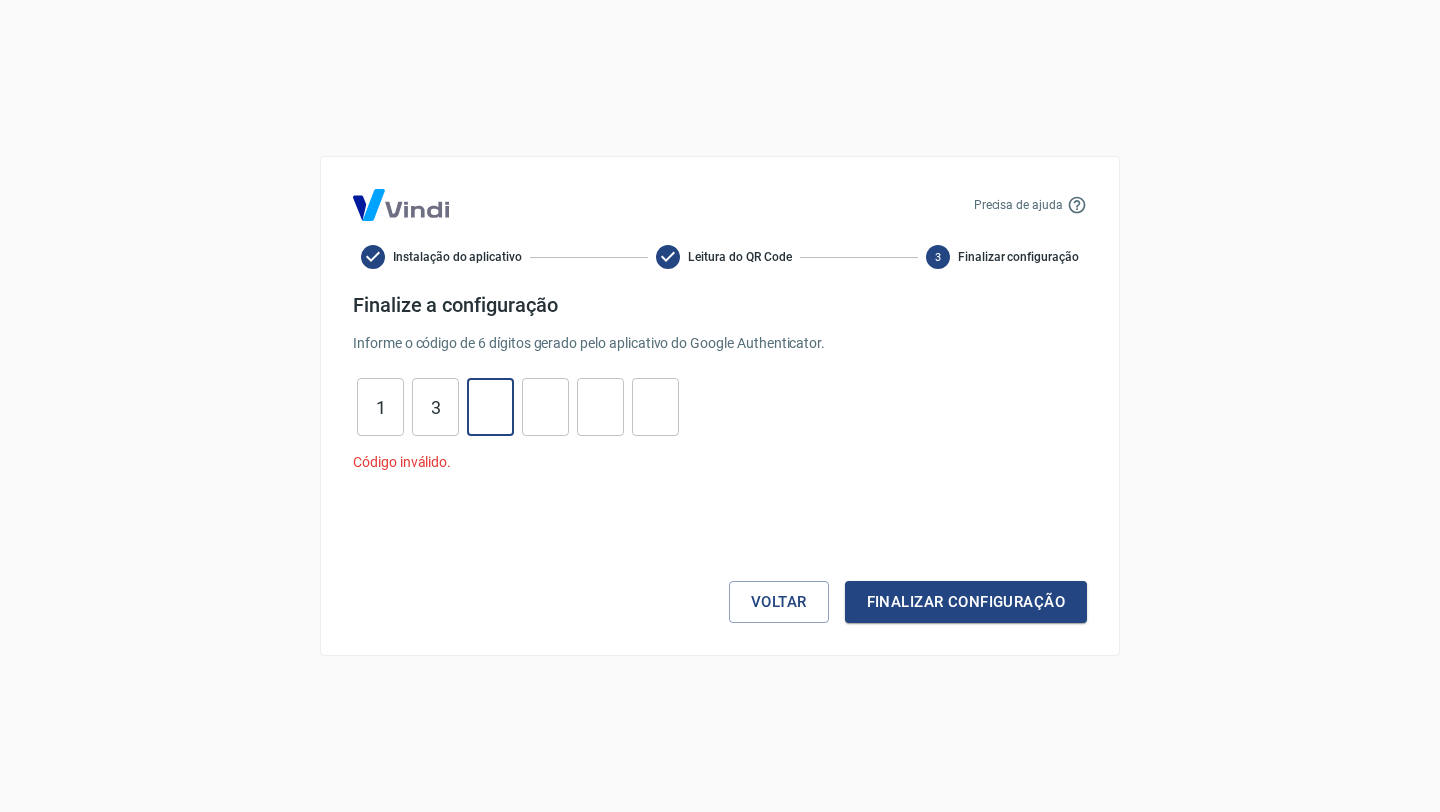type 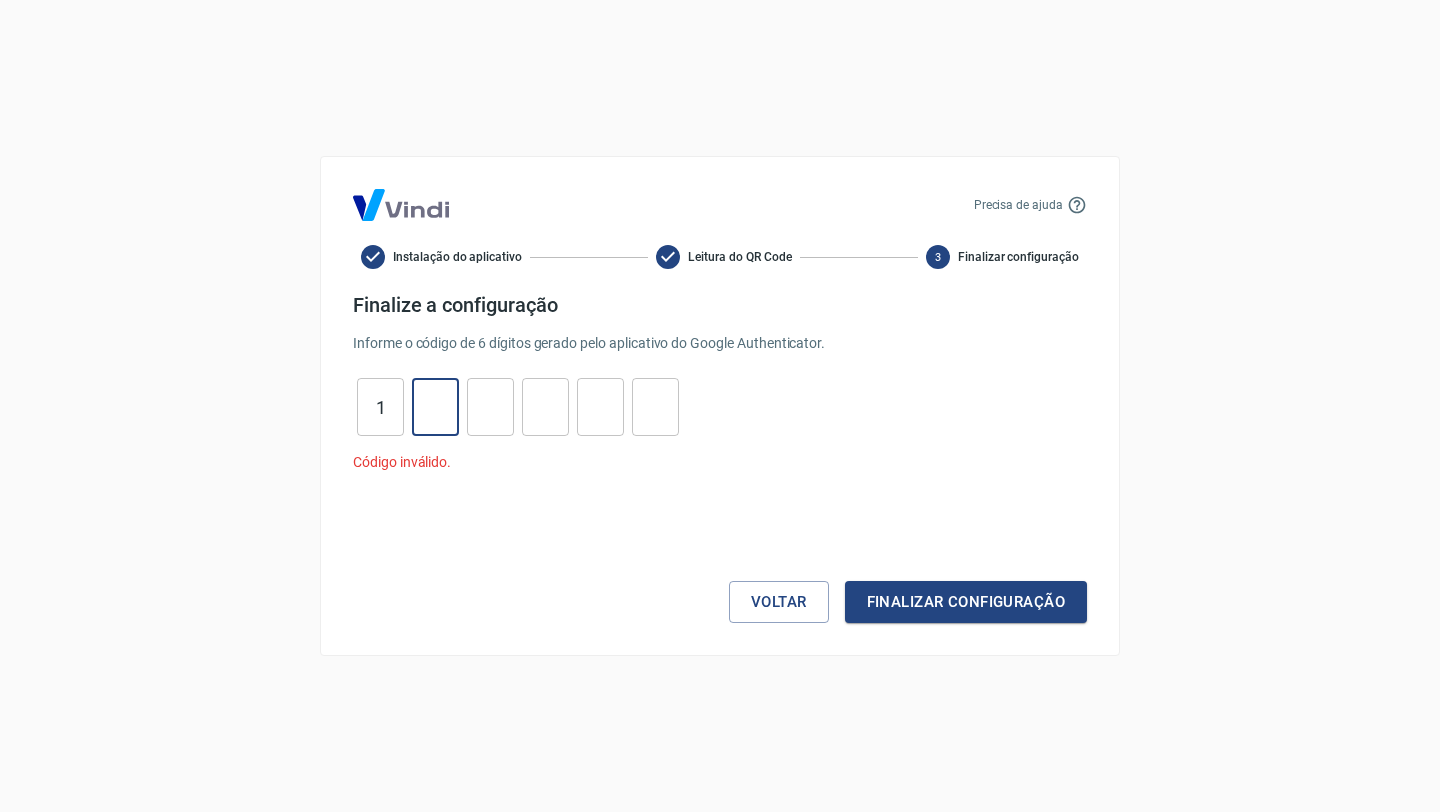 type 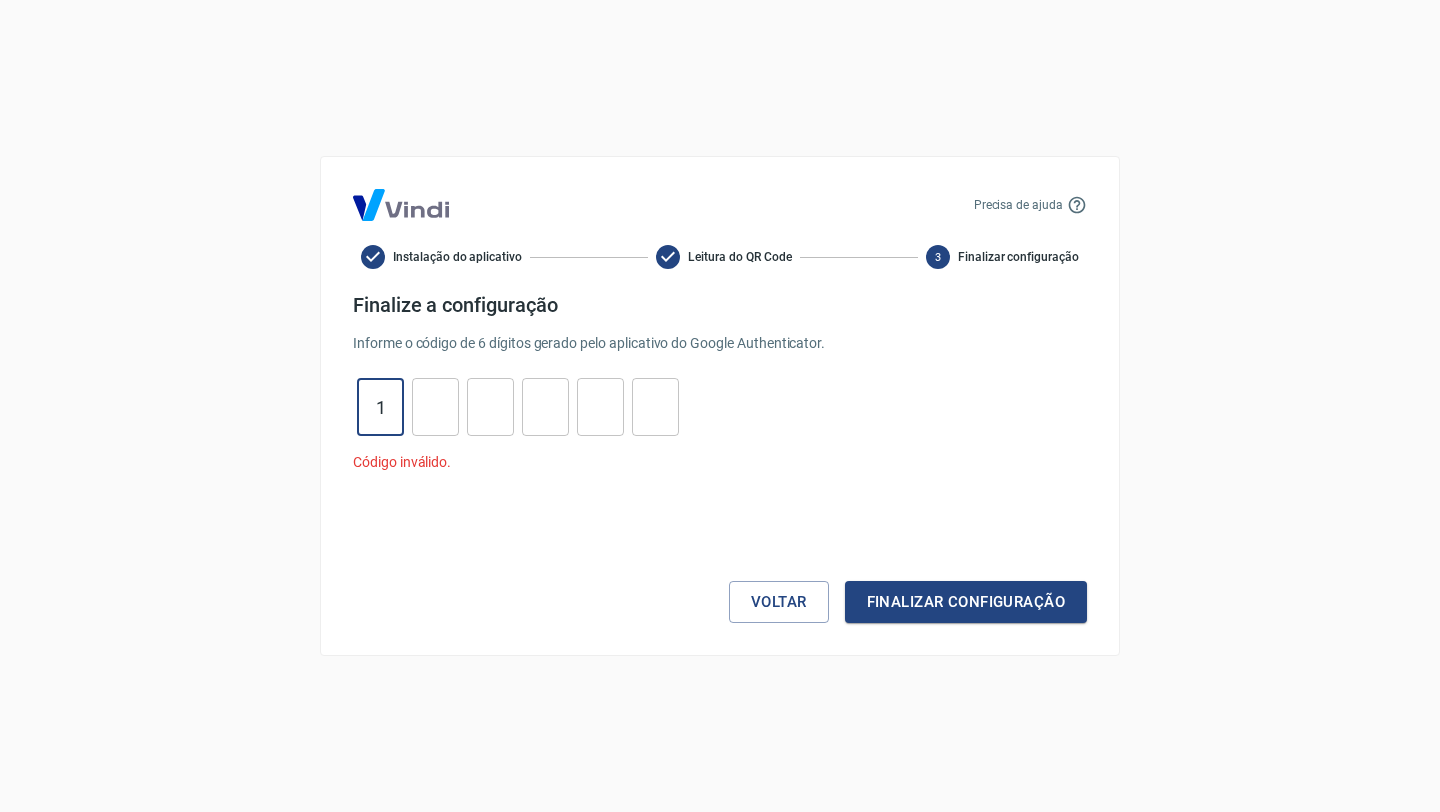 type on "1" 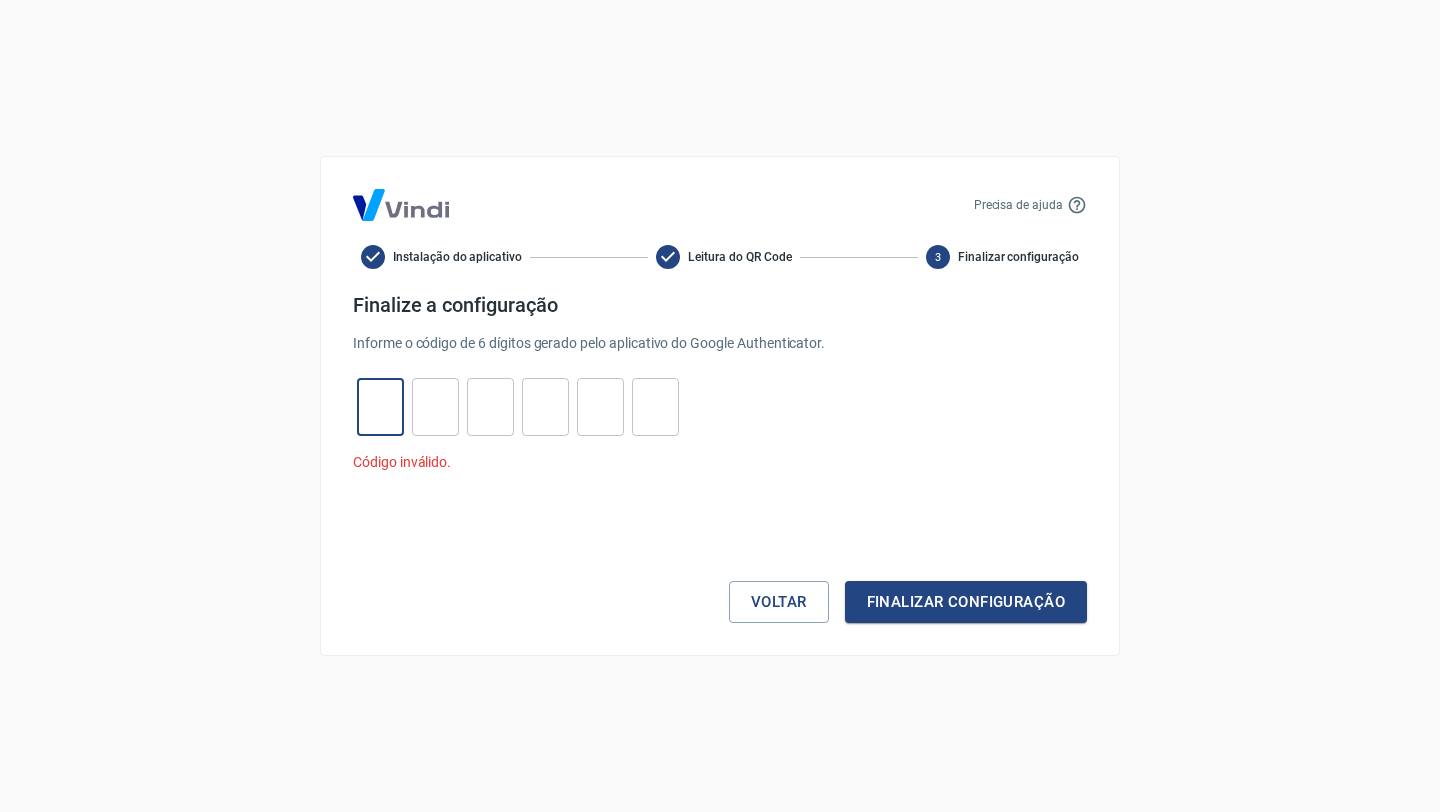 type on "0" 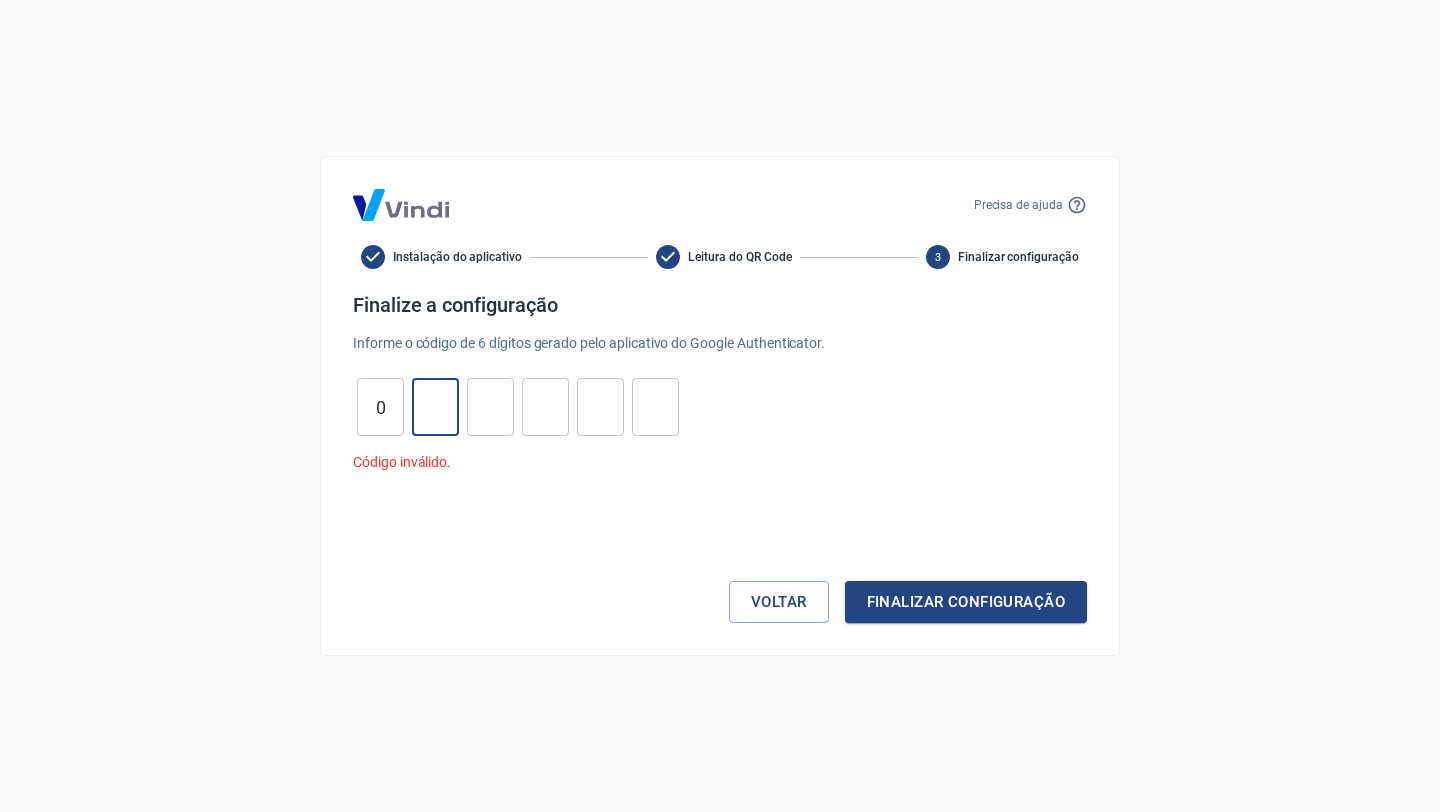 type on "0" 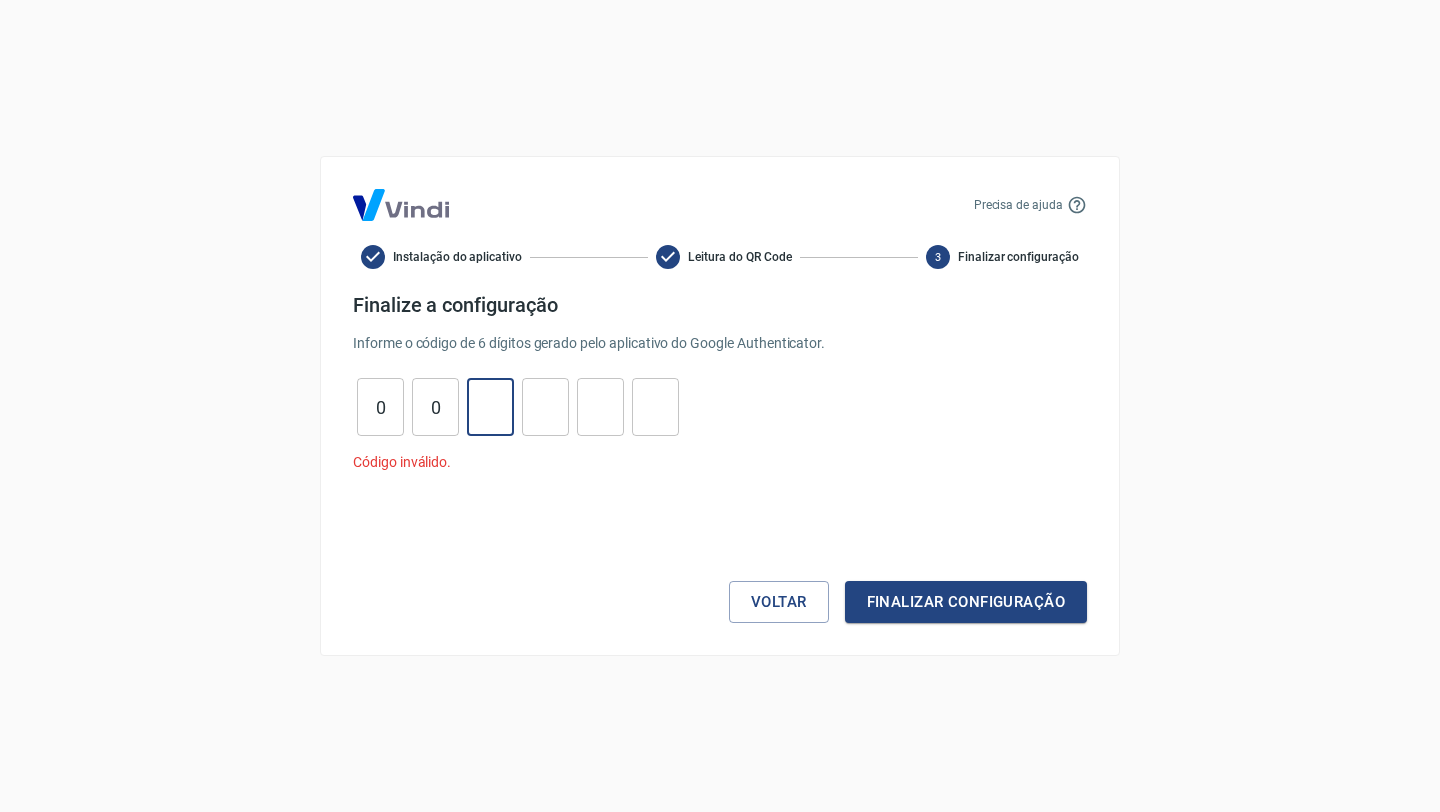 type on "7" 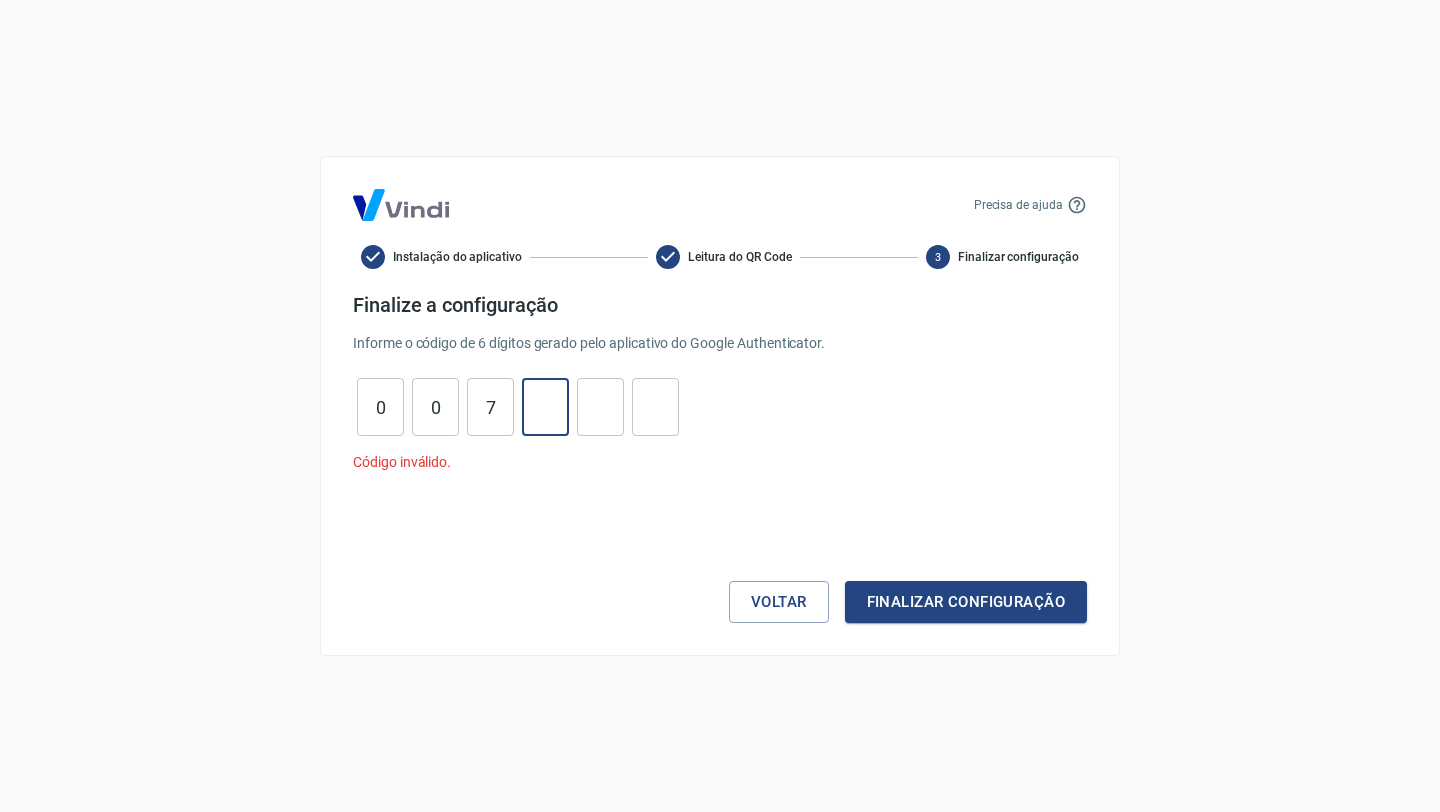 type on "8" 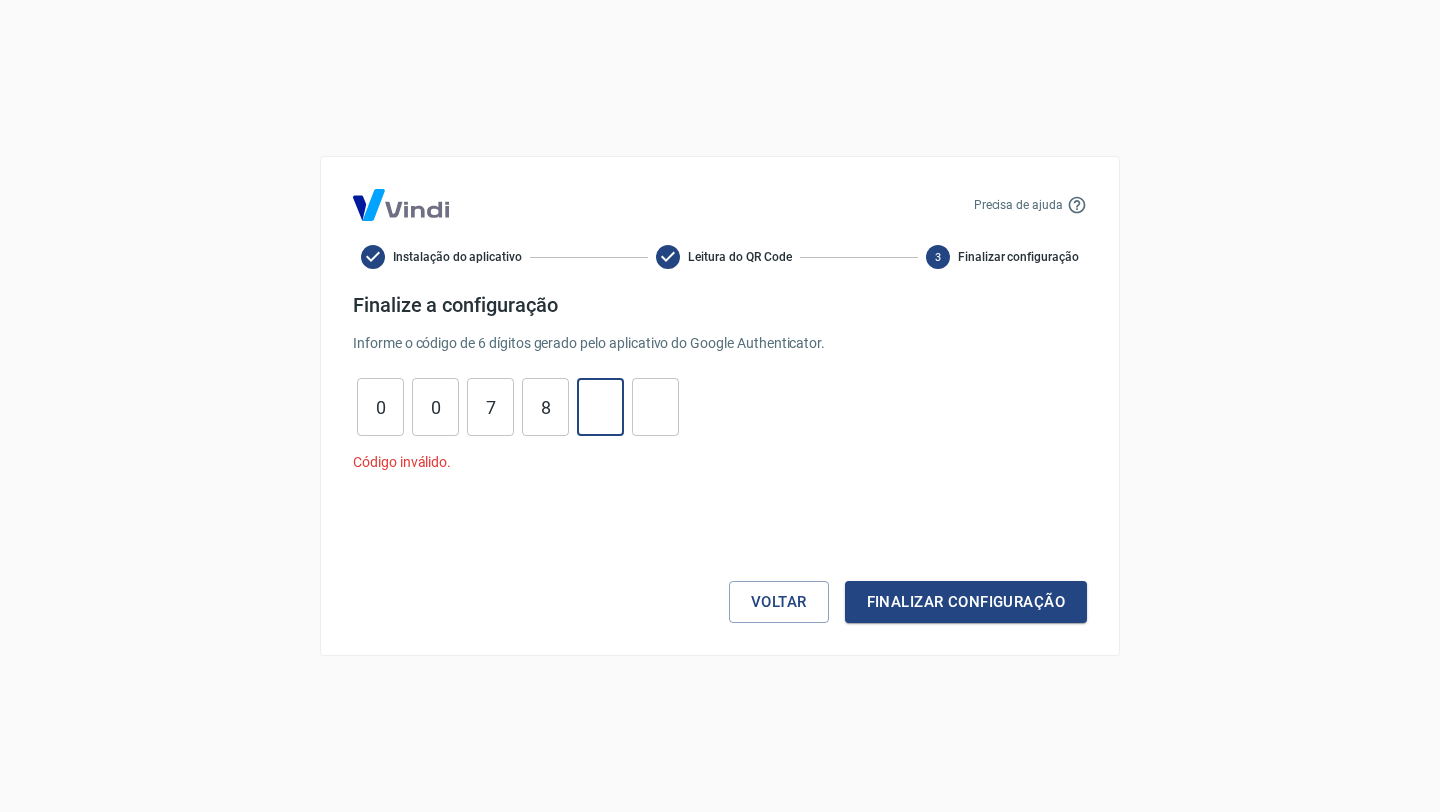 type on "3" 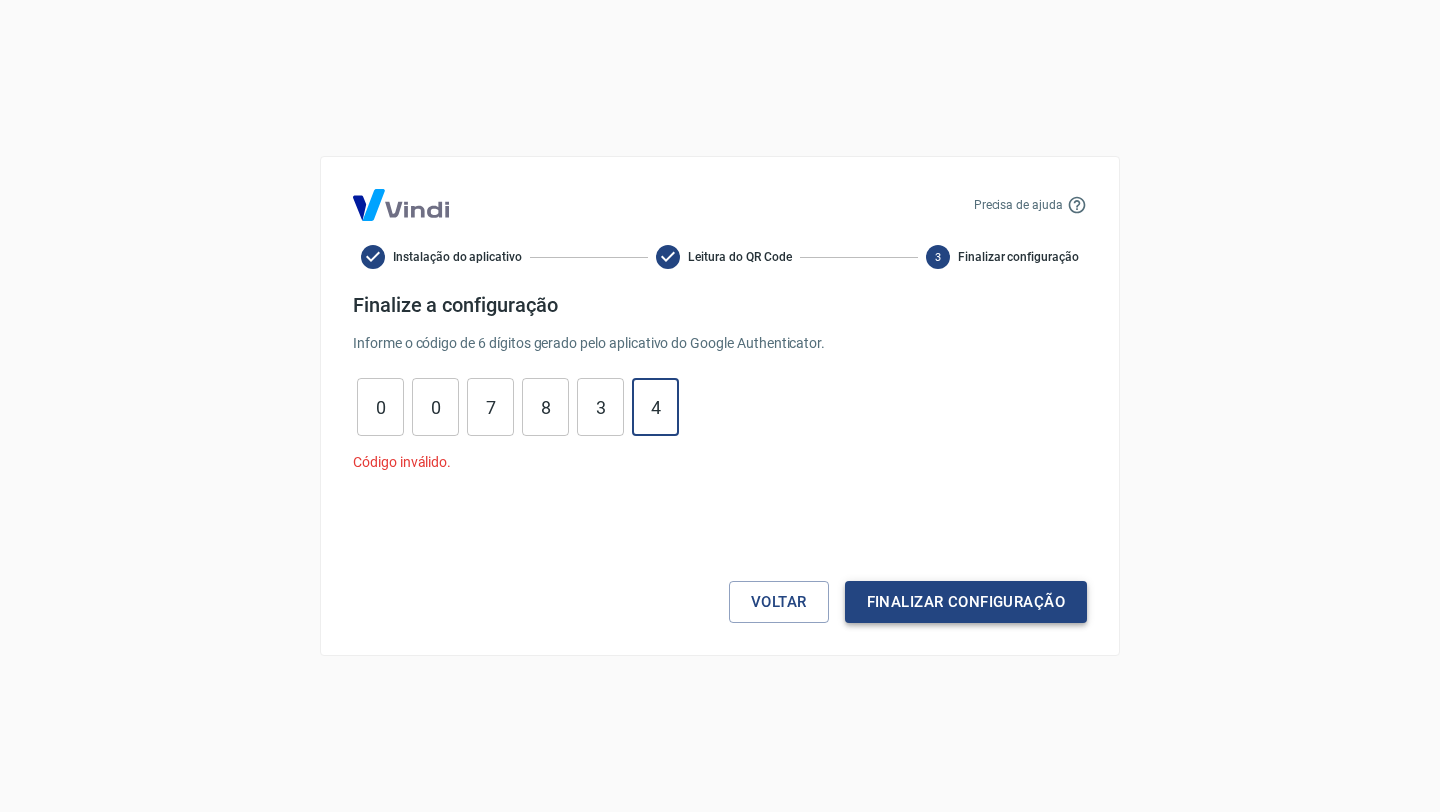 type on "4" 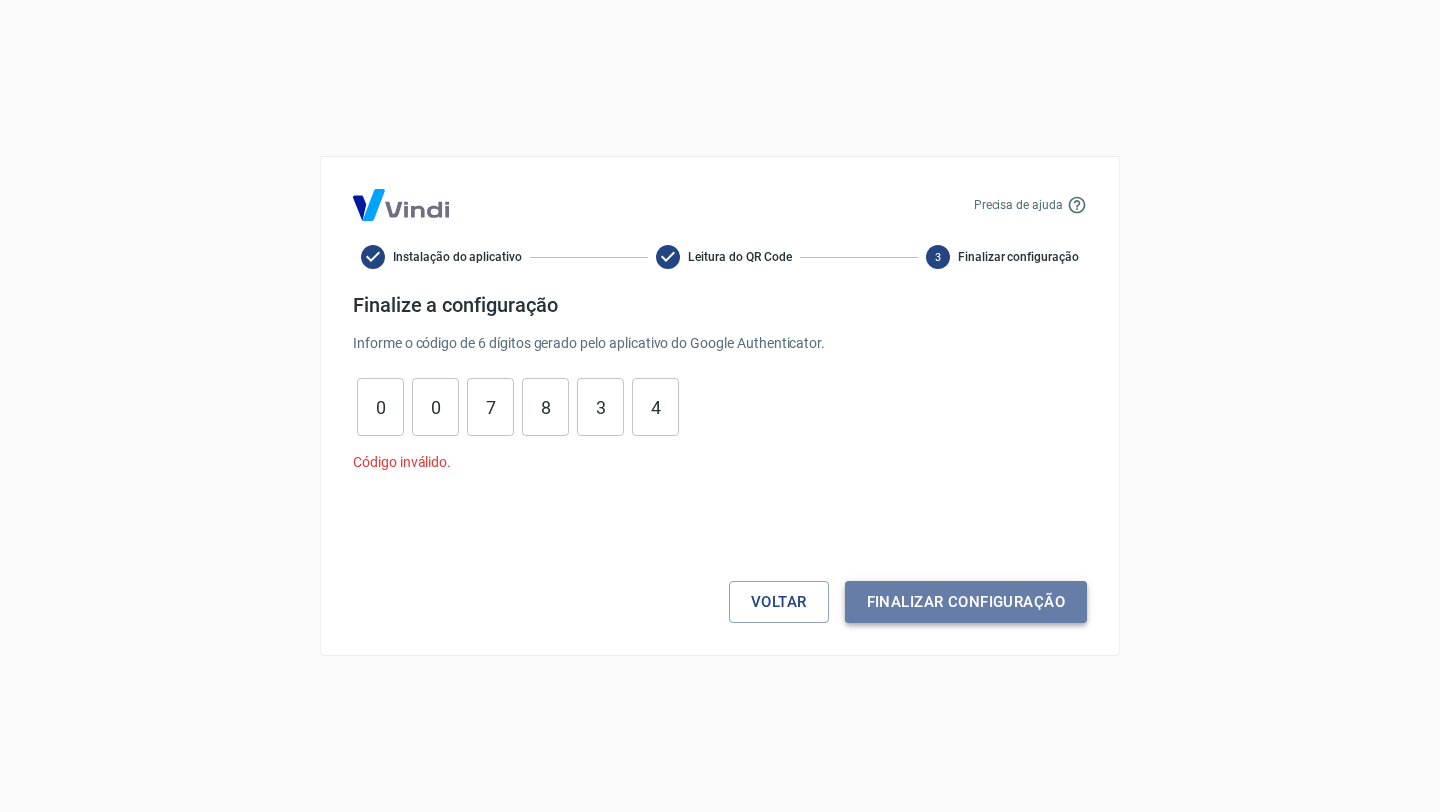 click on "Finalizar configuração" at bounding box center (966, 602) 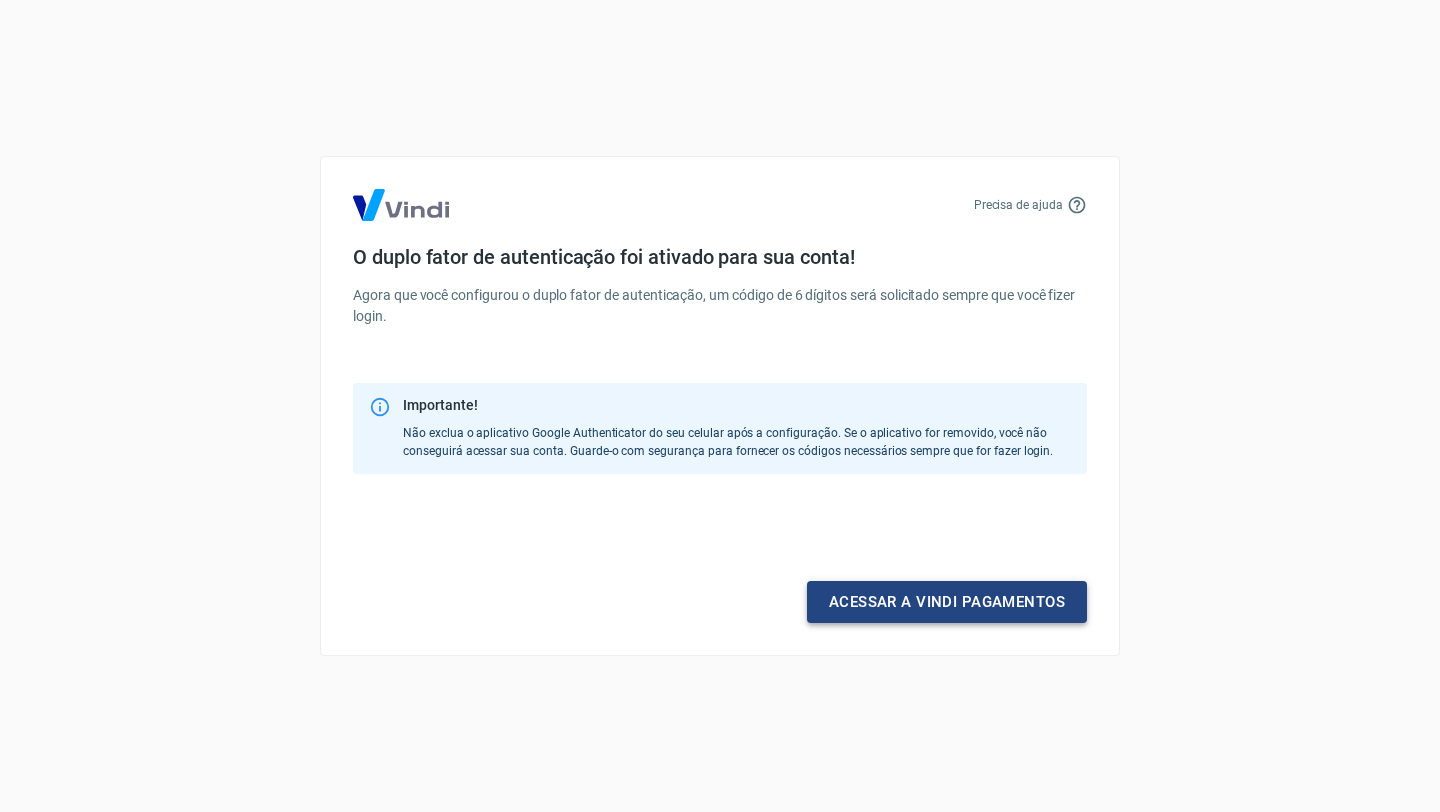 click on "Acessar a Vindi pagamentos" at bounding box center (947, 602) 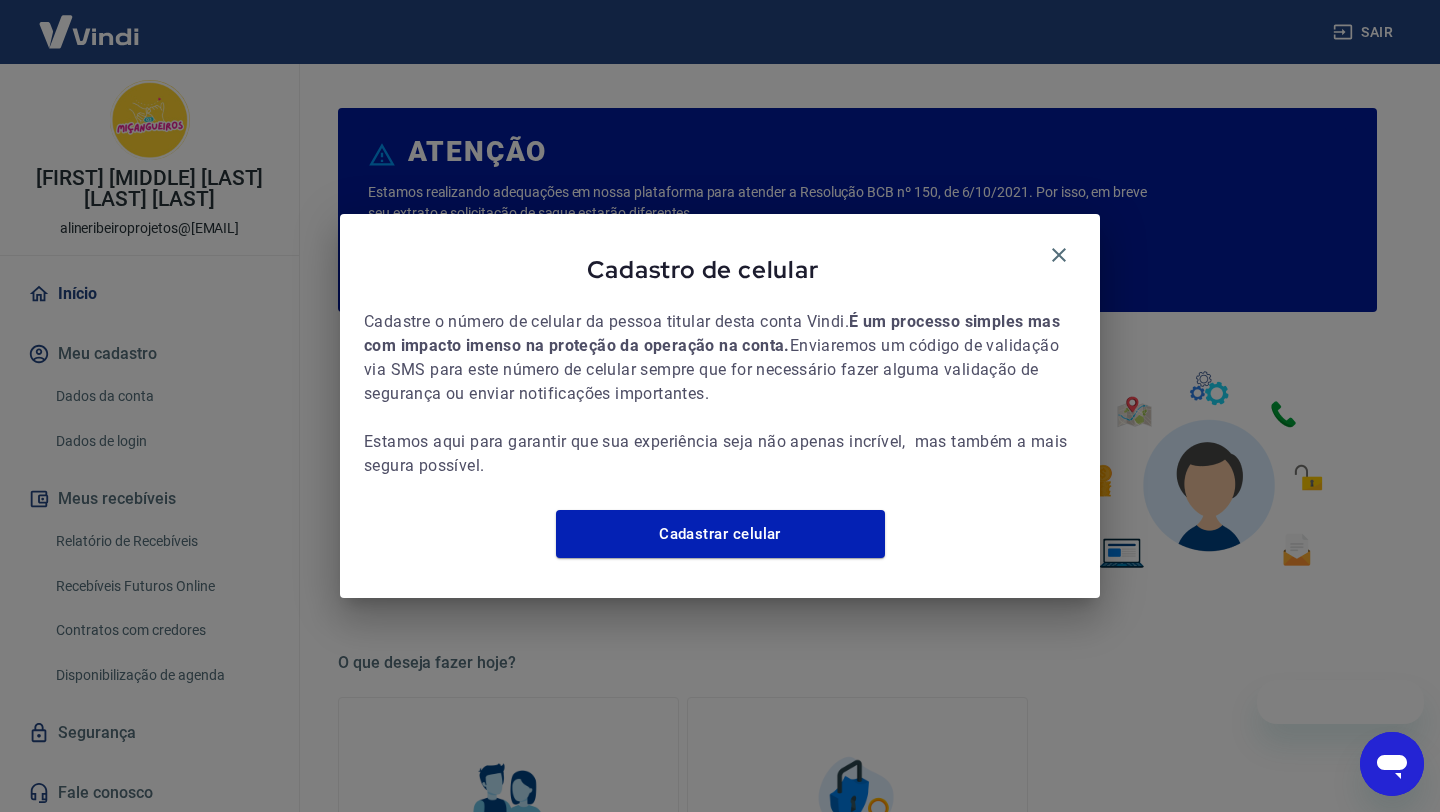 scroll, scrollTop: 0, scrollLeft: 0, axis: both 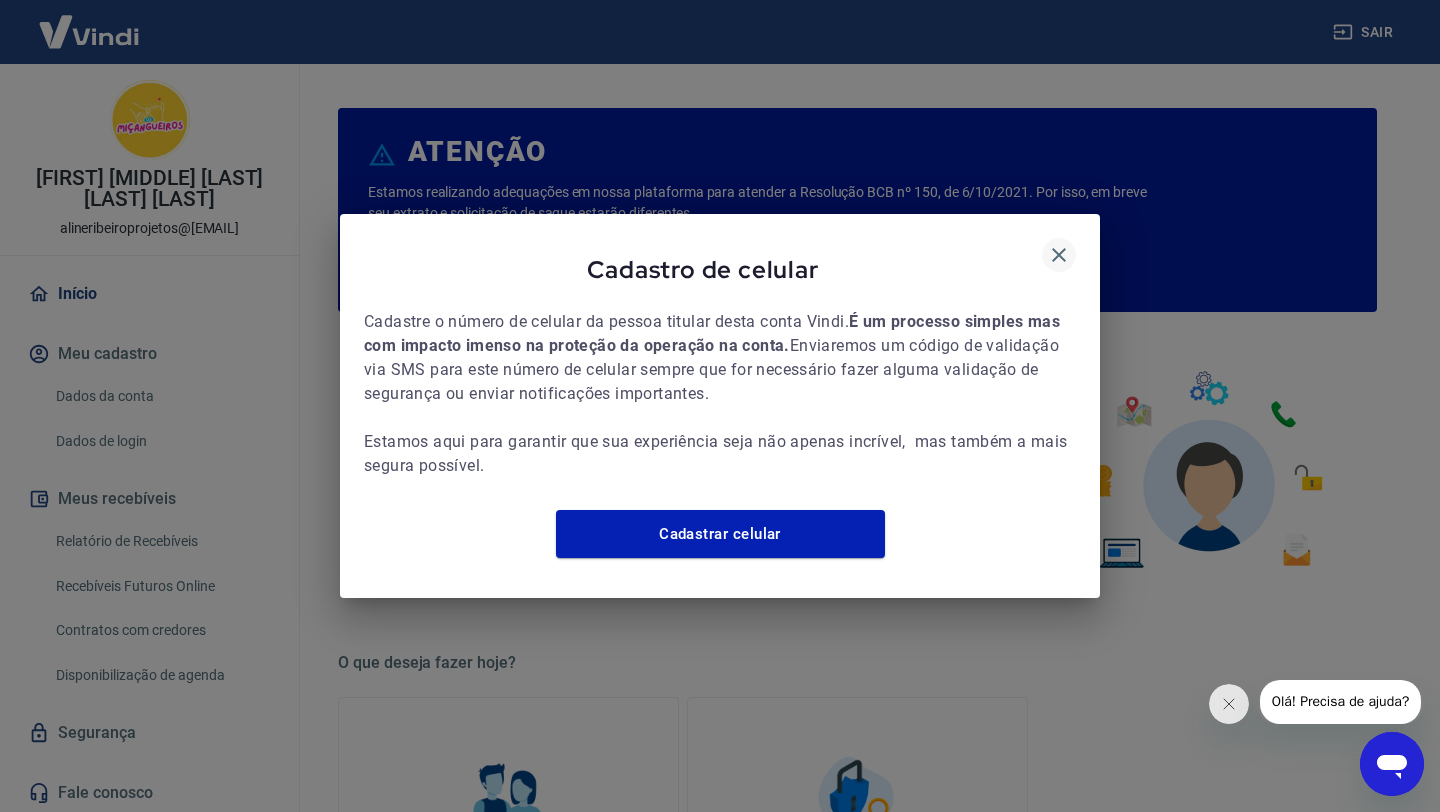 click 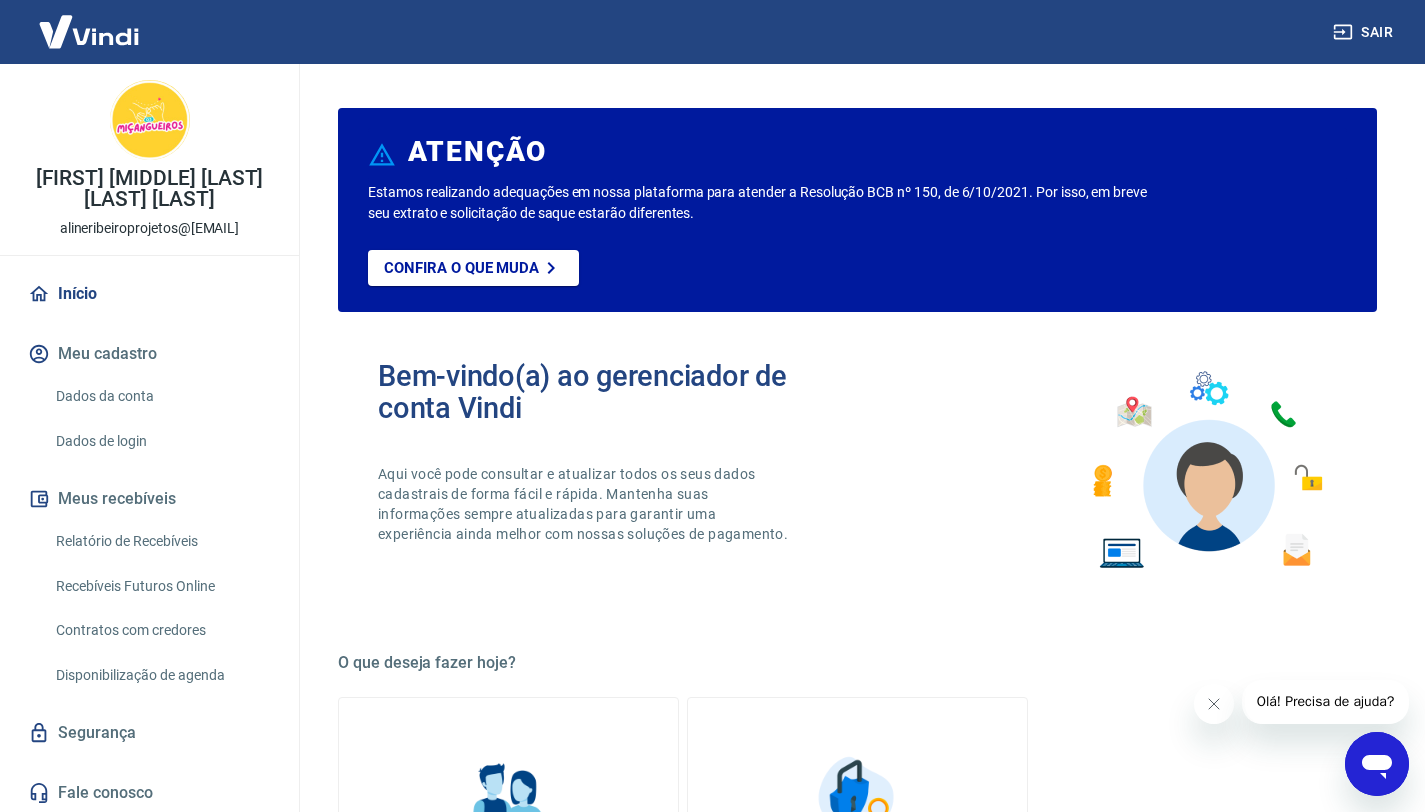 click on "Dados da conta" at bounding box center (161, 396) 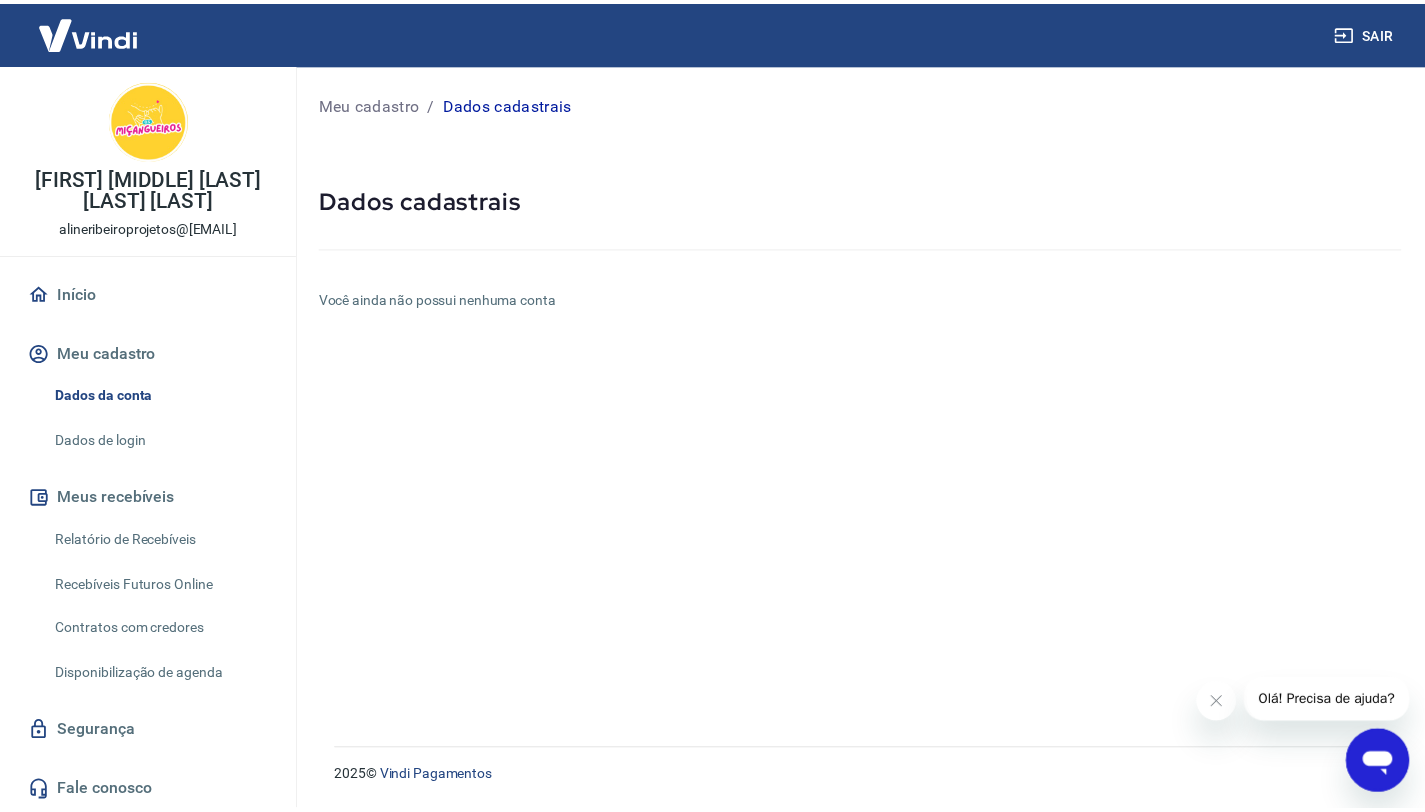scroll, scrollTop: 3, scrollLeft: 0, axis: vertical 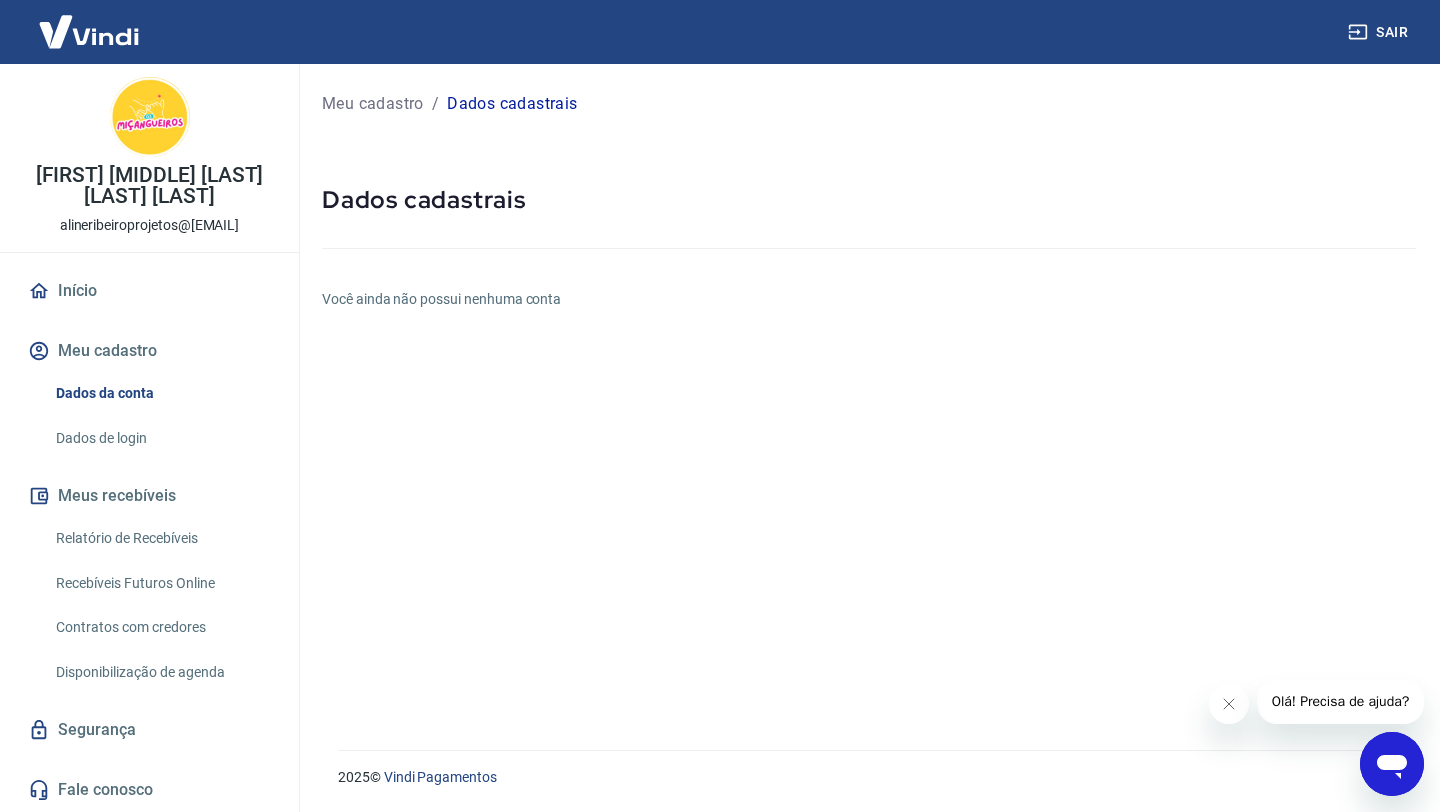 click on "Meu cadastro" at bounding box center (373, 104) 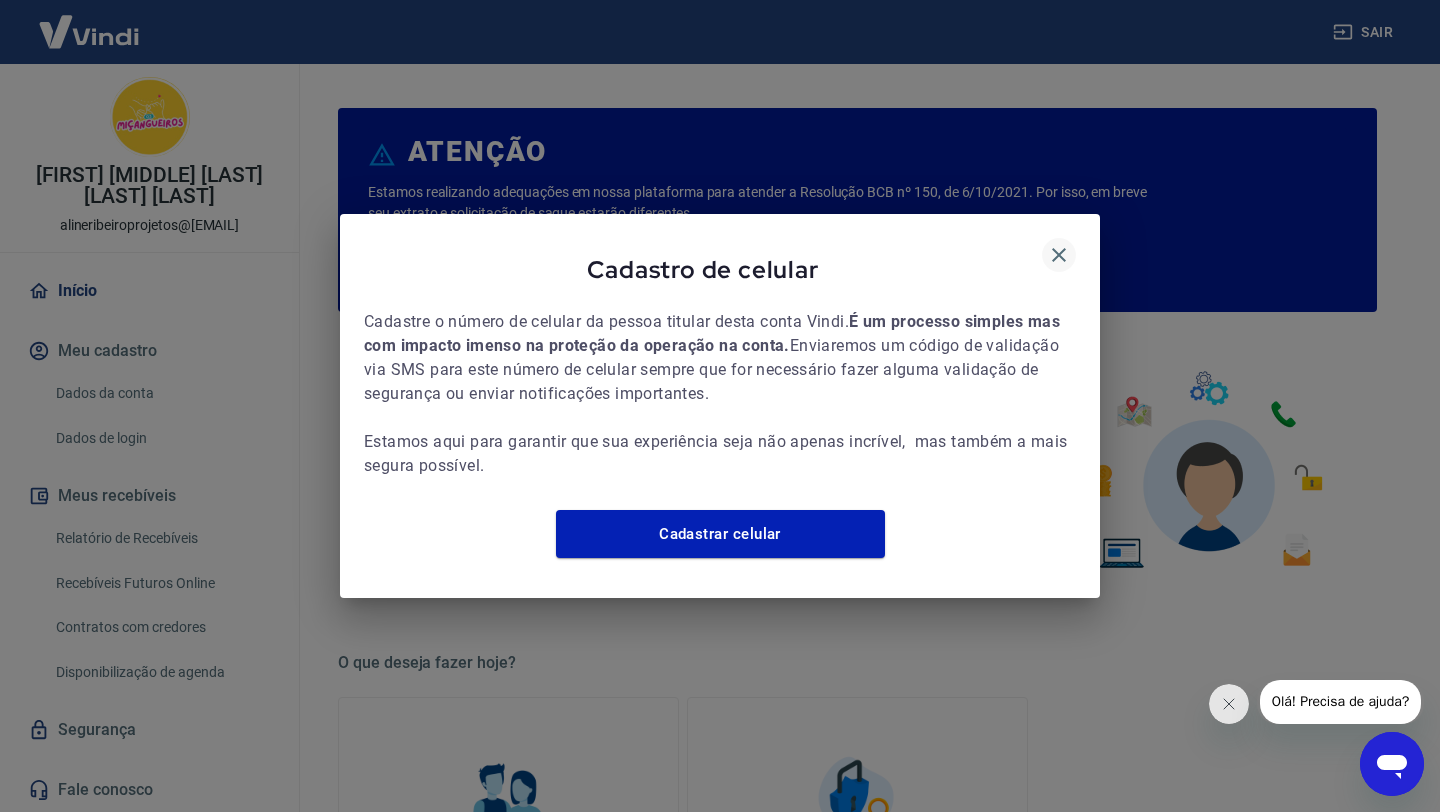 click 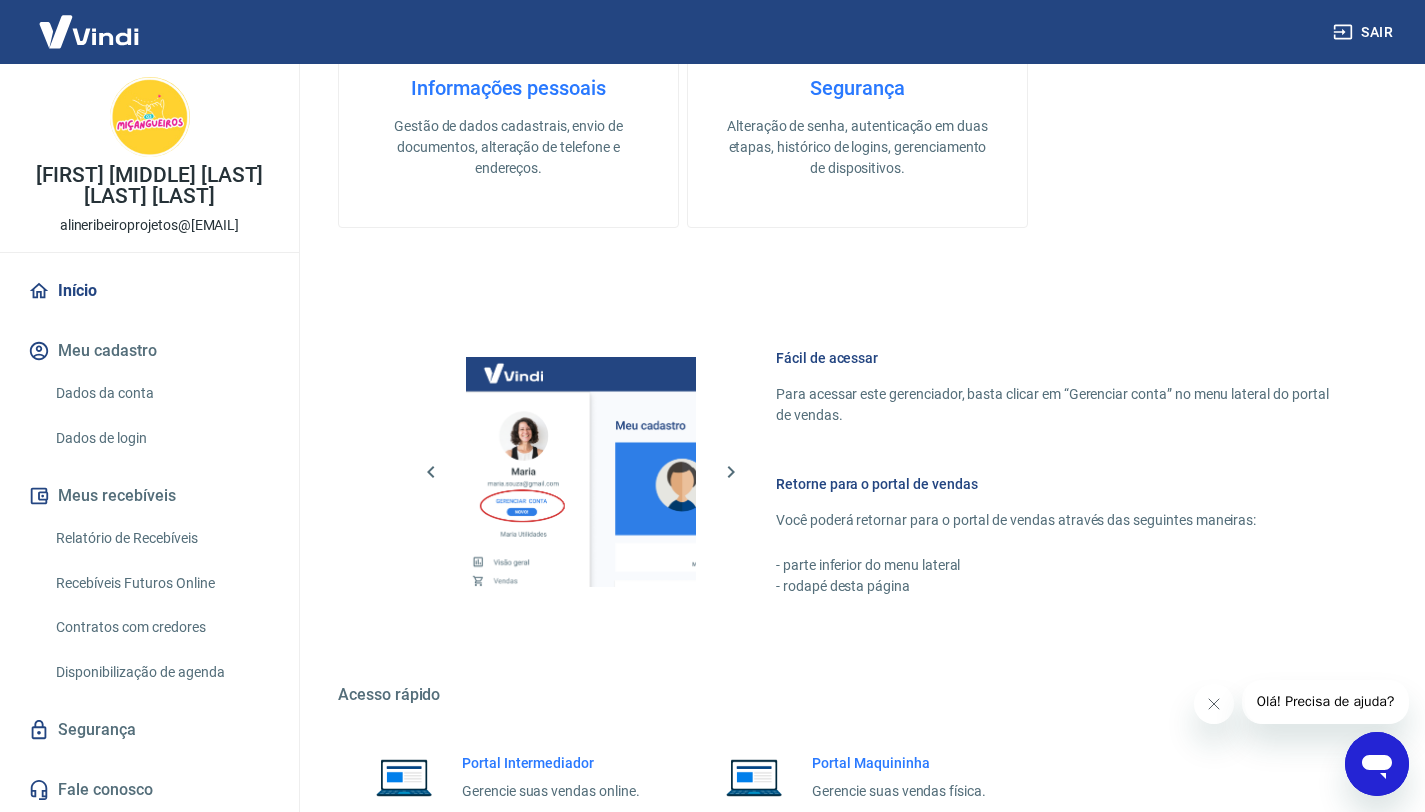 scroll, scrollTop: 795, scrollLeft: 0, axis: vertical 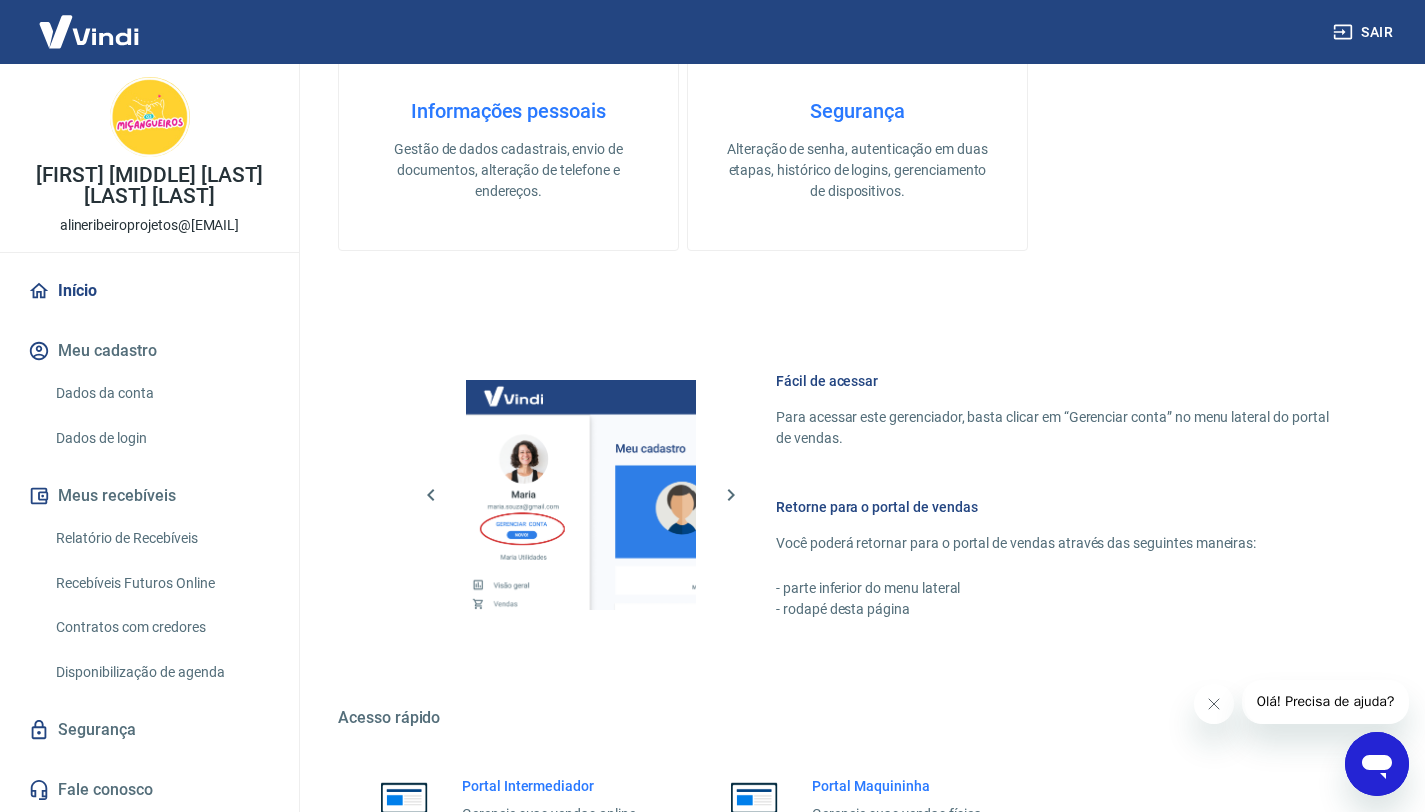 click on "Gestão de dados cadastrais, envio de documentos, alteração de telefone e endereços." at bounding box center [508, 170] 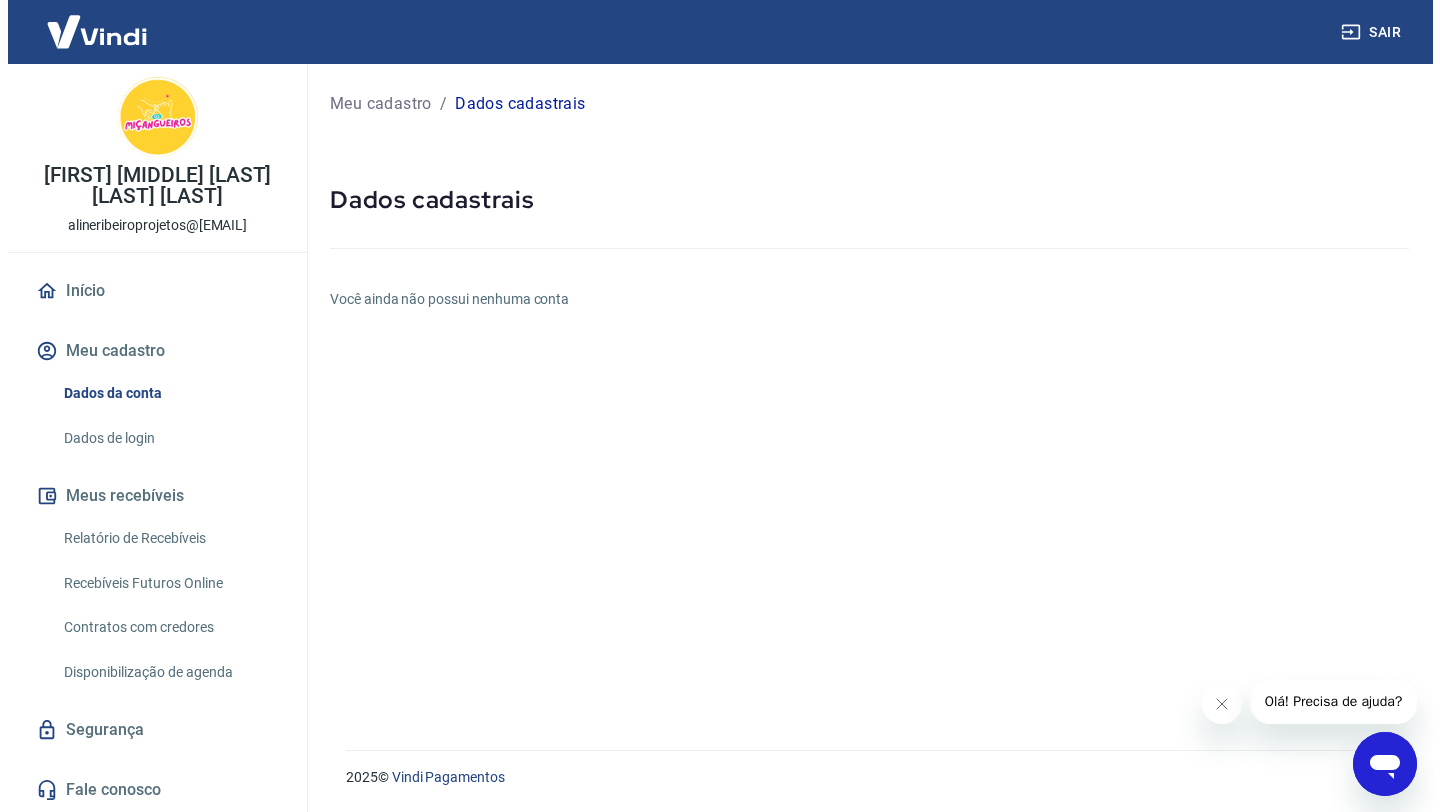 scroll, scrollTop: 0, scrollLeft: 0, axis: both 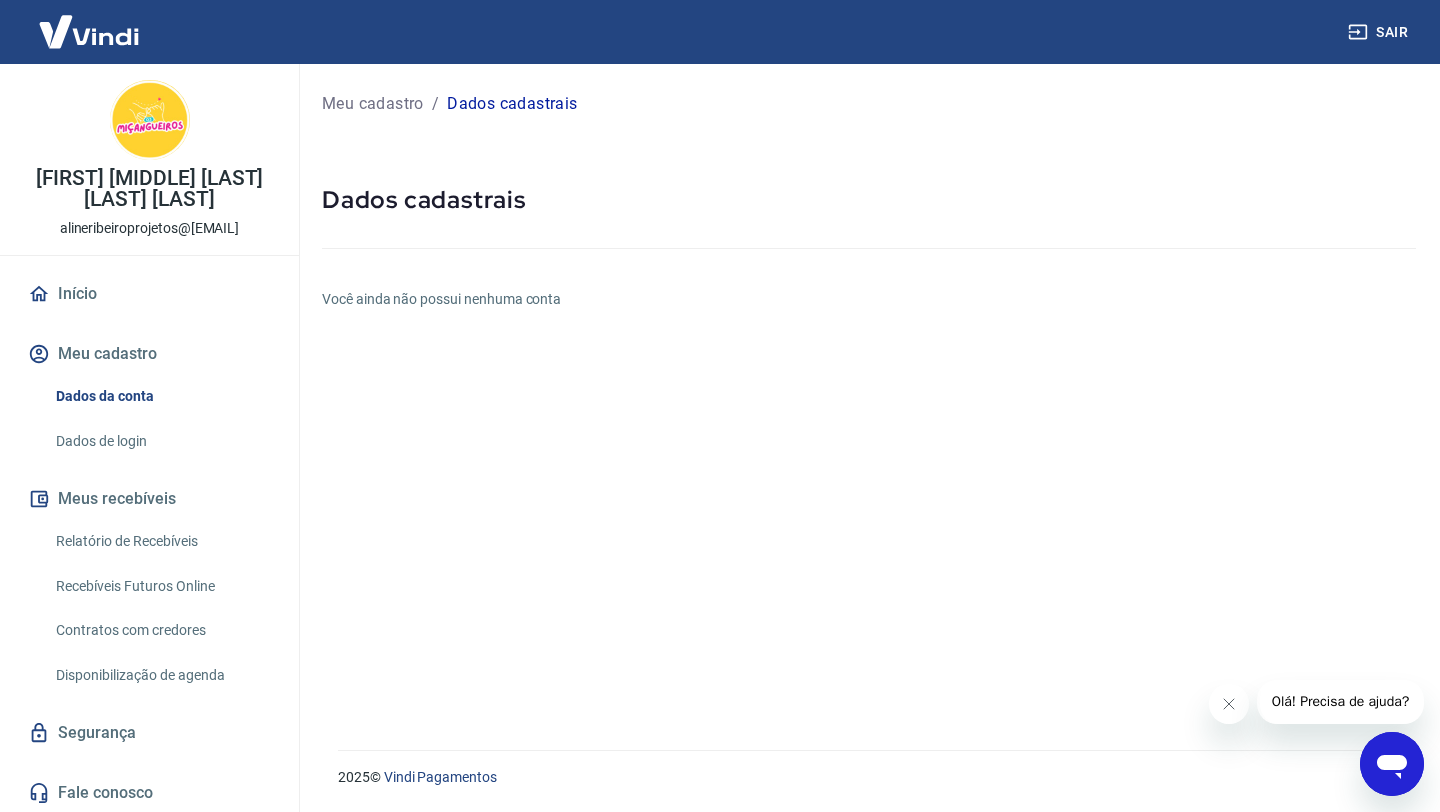 click at bounding box center [150, 120] 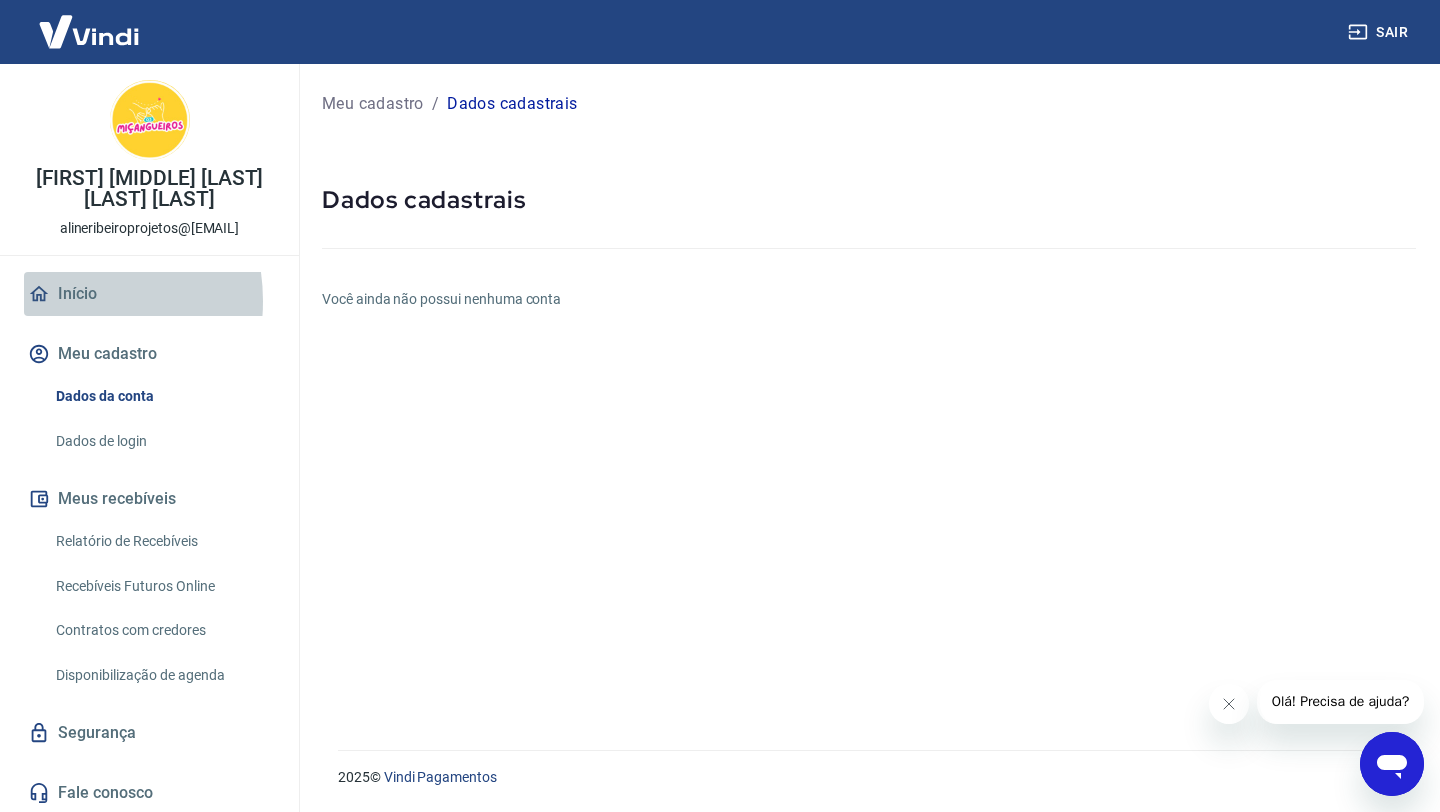 click on "Início" at bounding box center [149, 294] 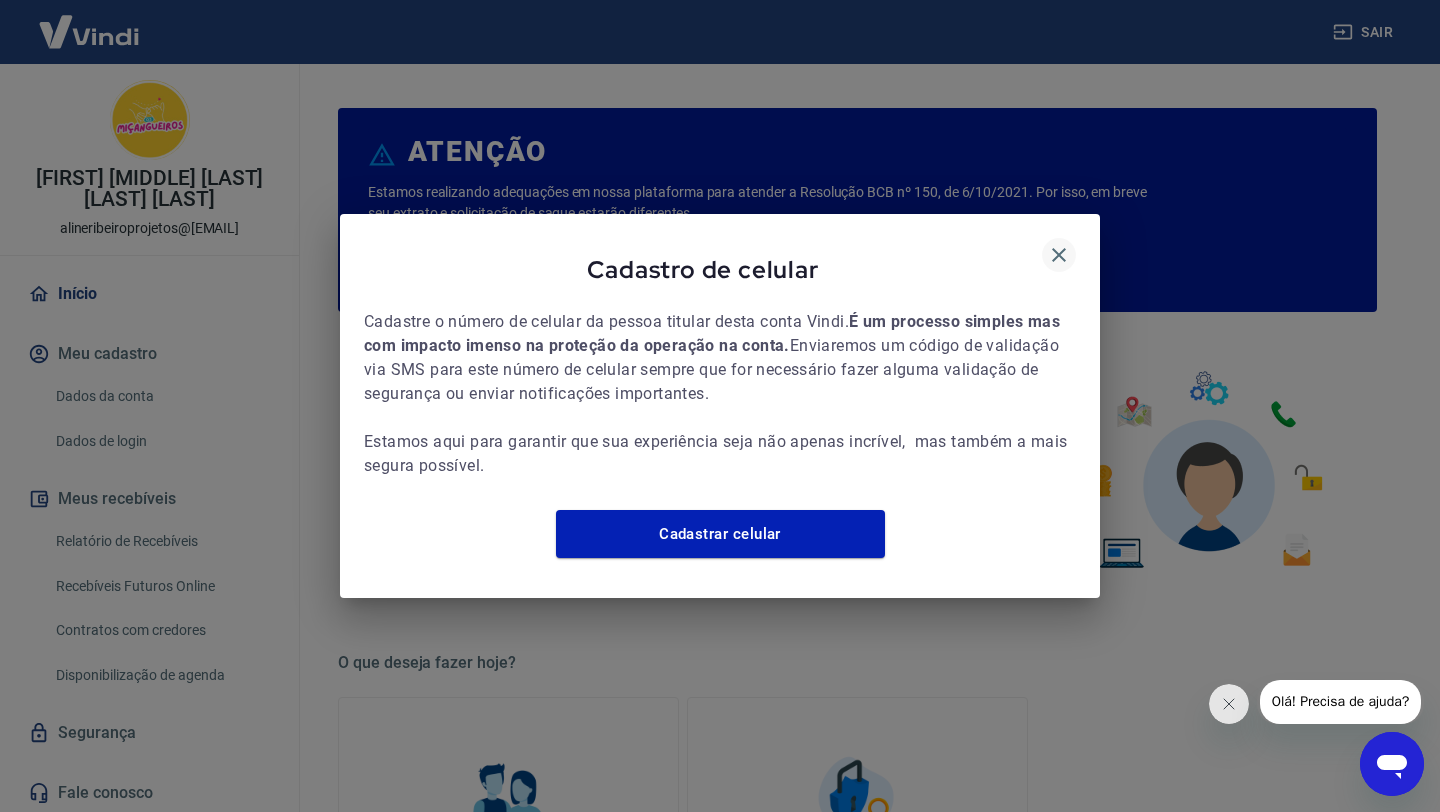 click 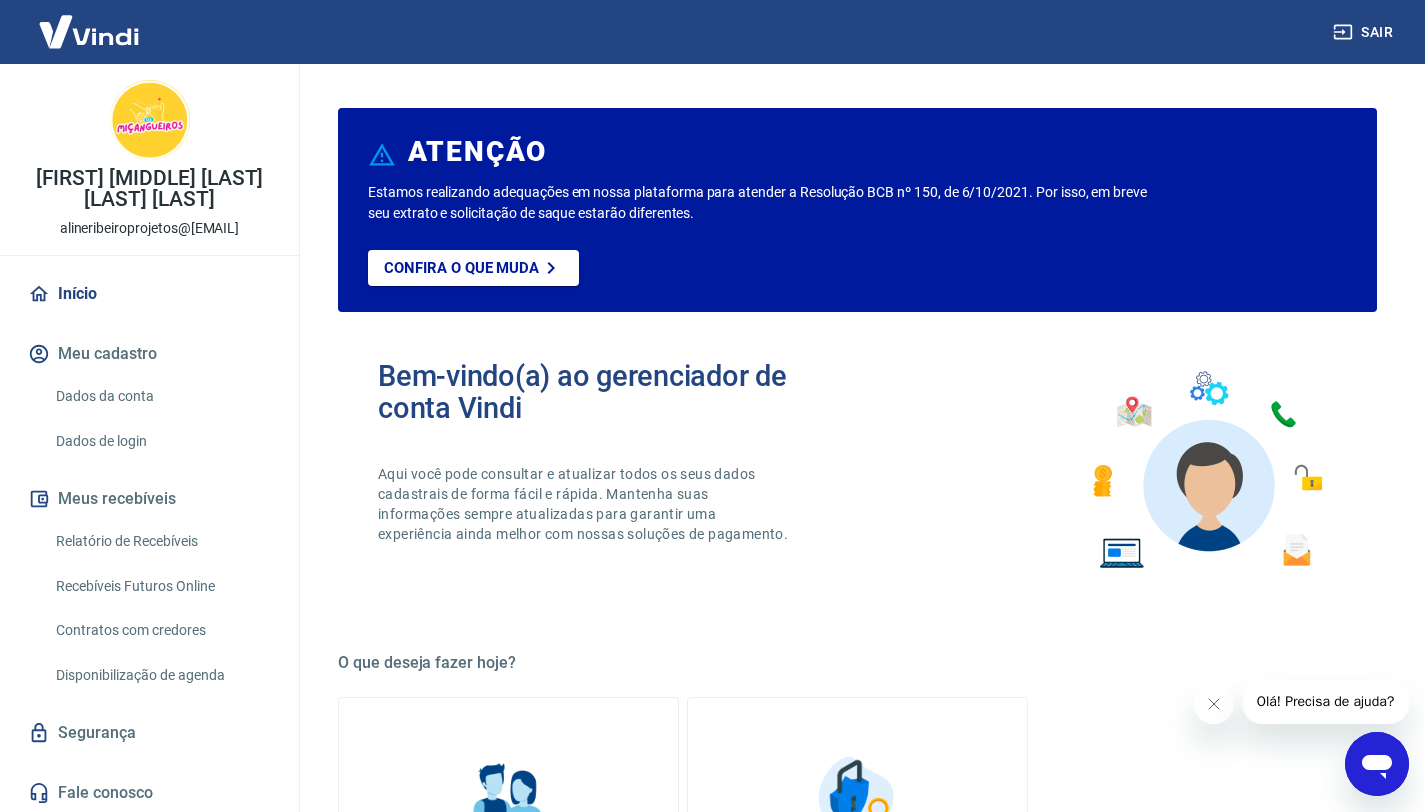 scroll, scrollTop: 3, scrollLeft: 0, axis: vertical 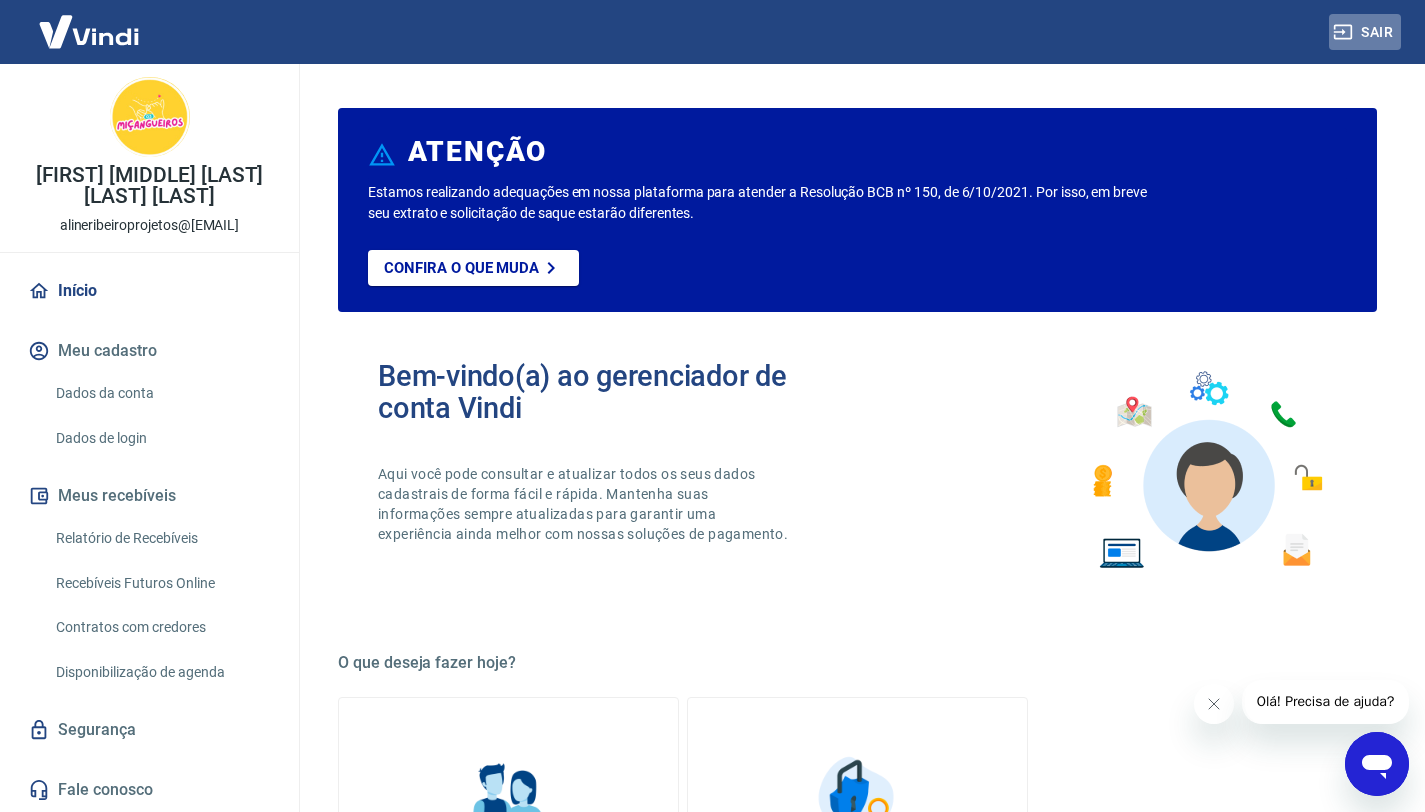 click on "Sair" at bounding box center (1365, 32) 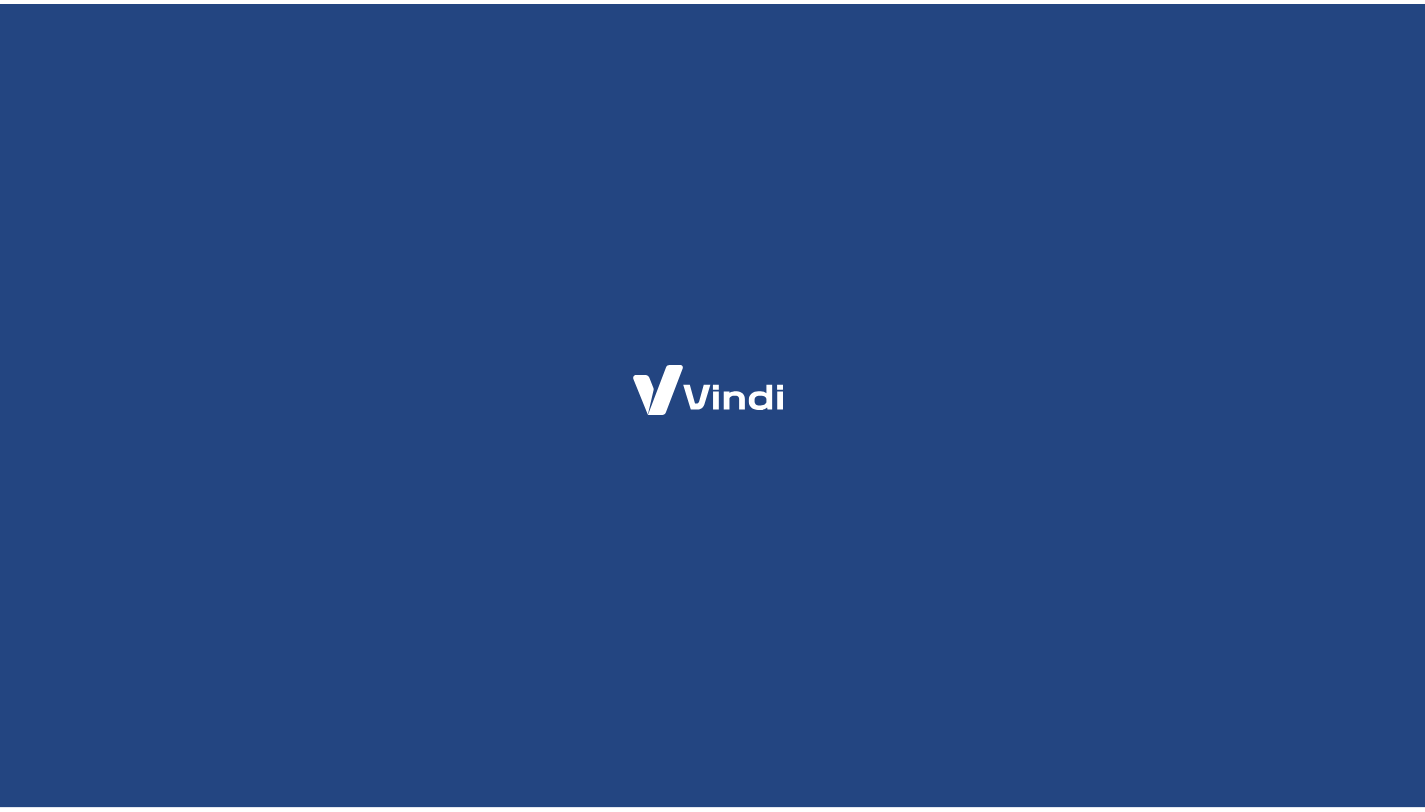 scroll, scrollTop: 0, scrollLeft: 0, axis: both 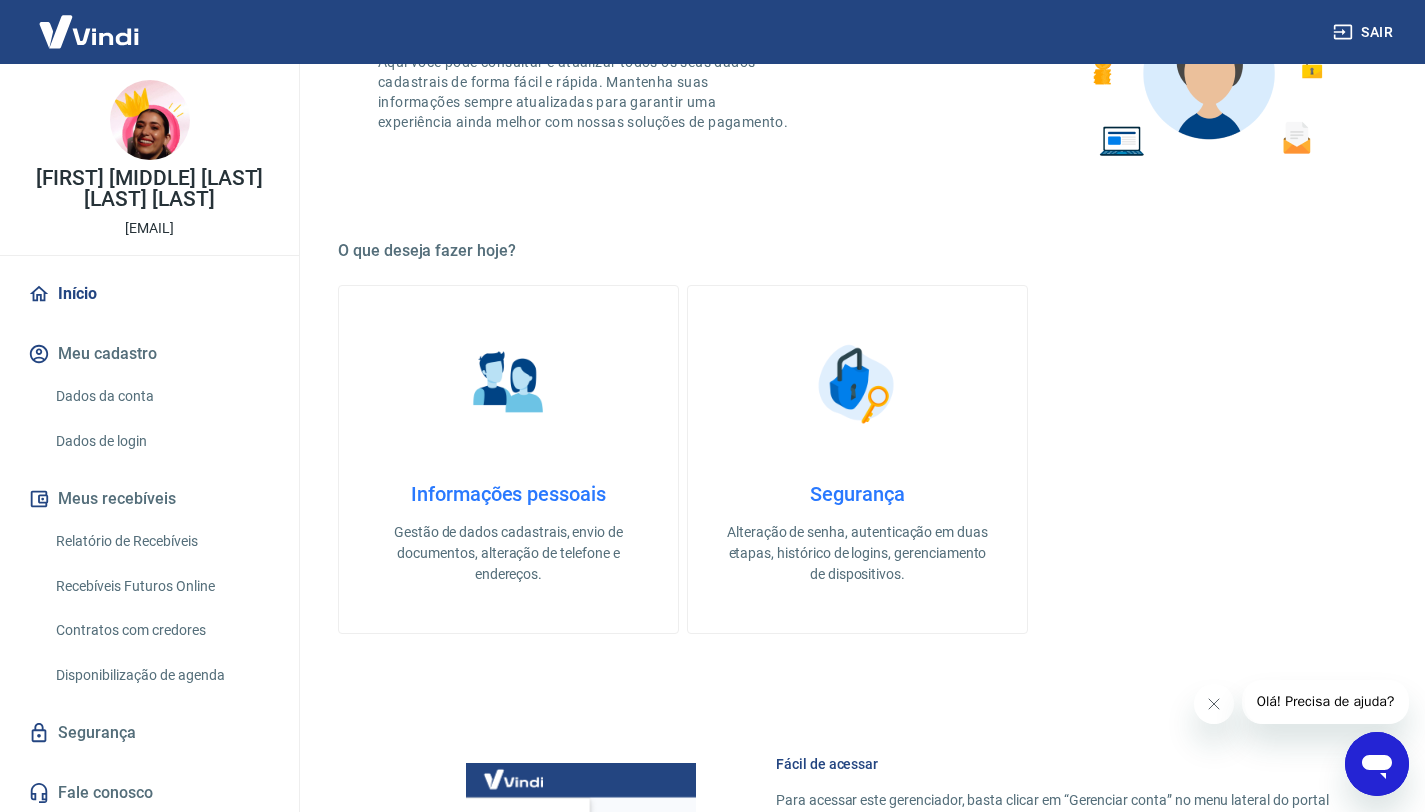 click on "Dados da conta" at bounding box center (161, 396) 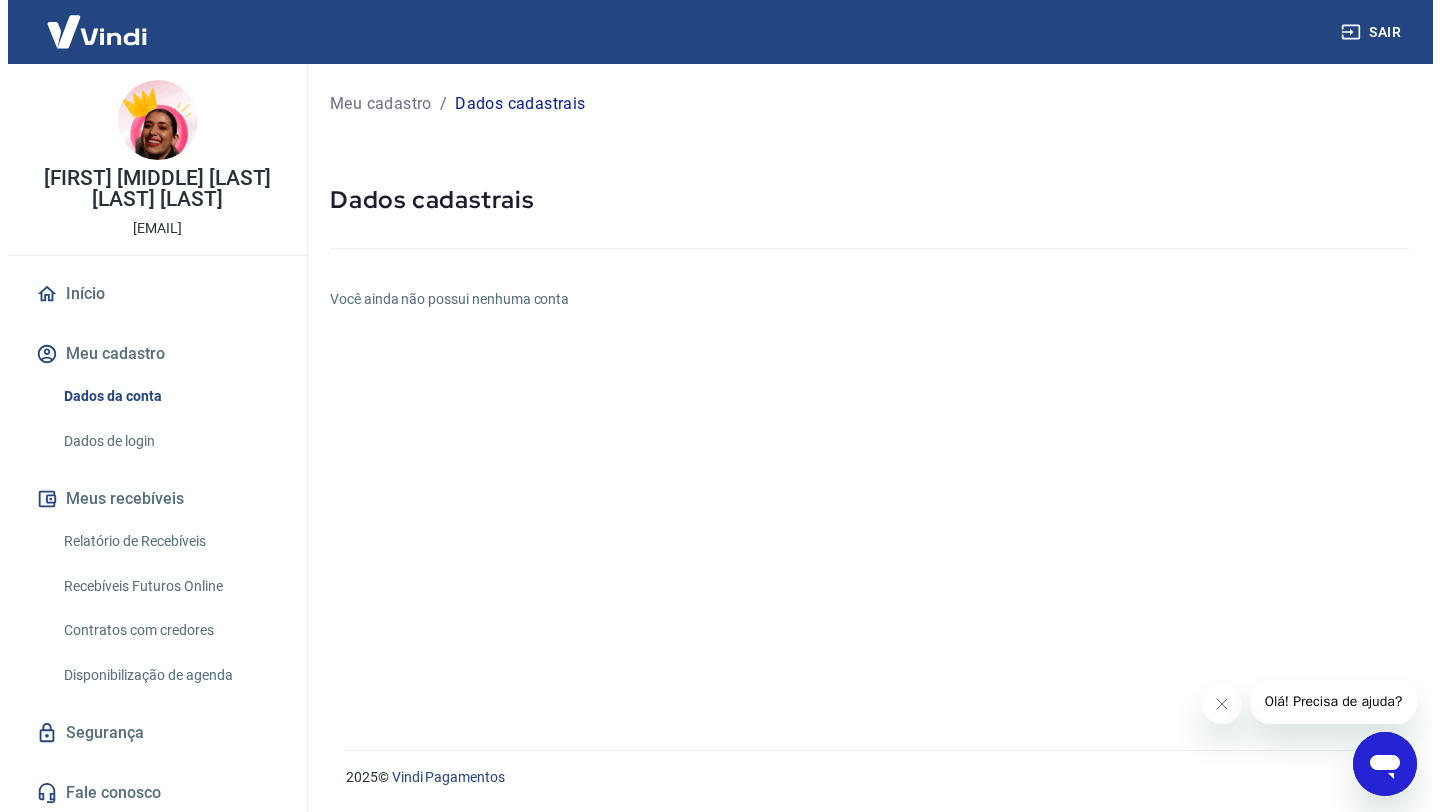 scroll, scrollTop: 0, scrollLeft: 0, axis: both 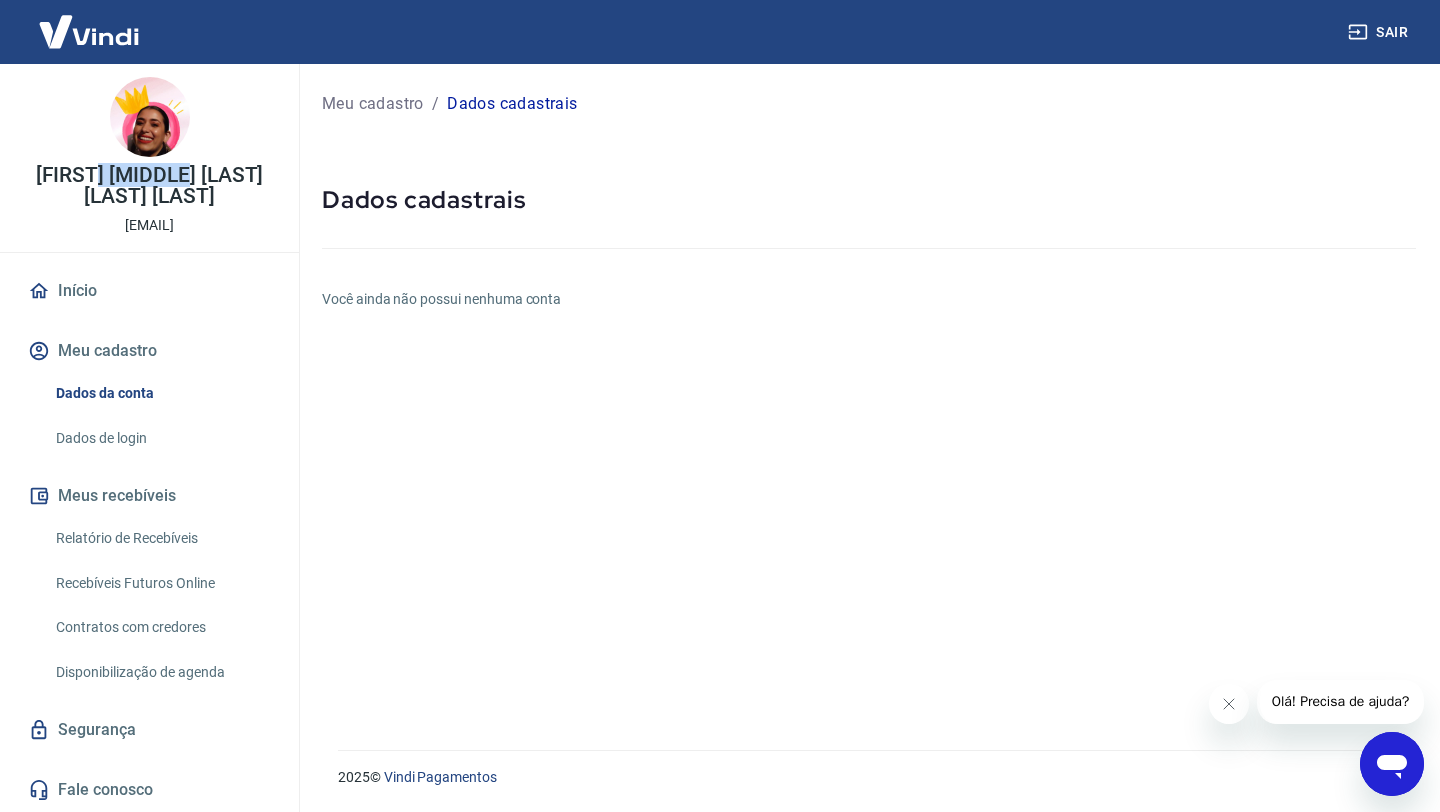 click on "Disponibilização de agenda" at bounding box center [161, 672] 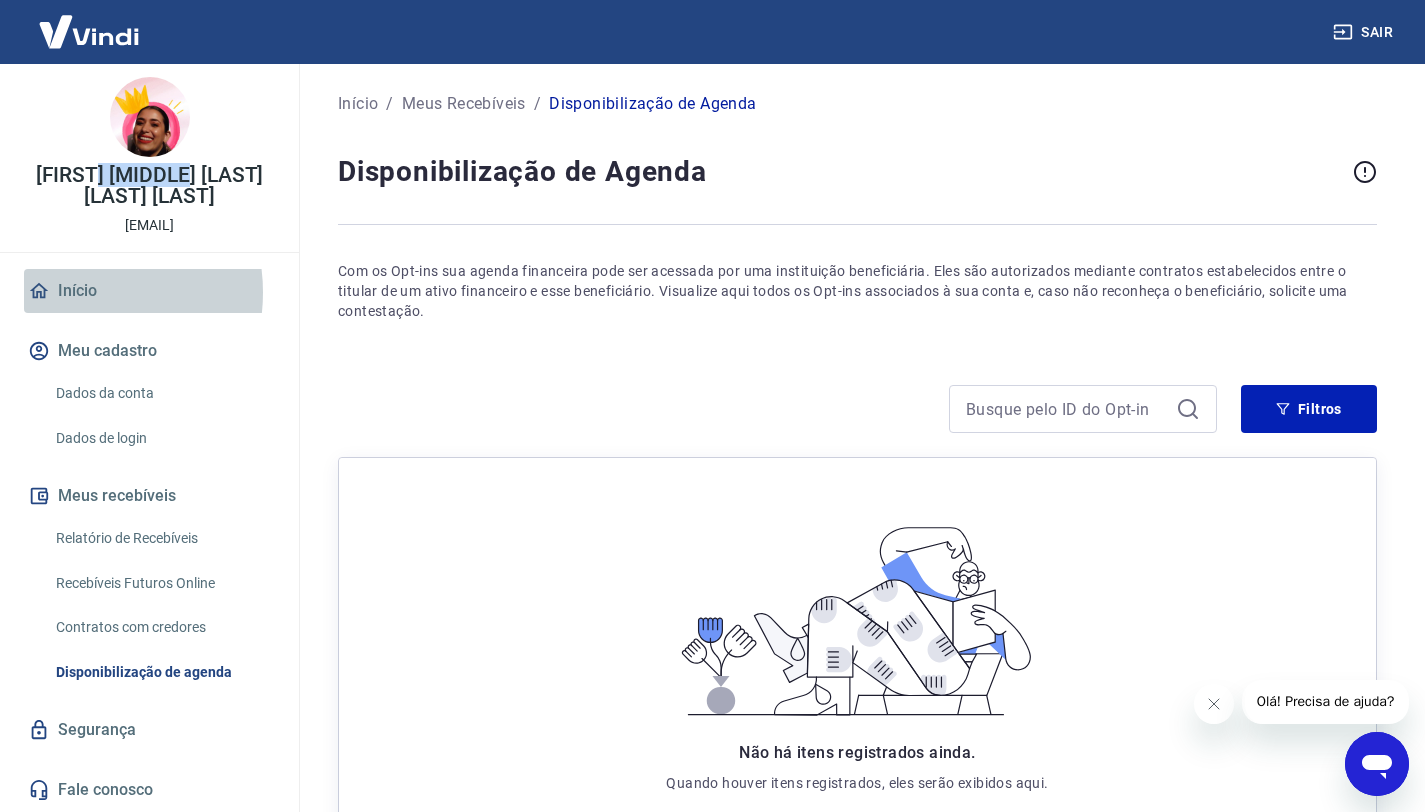 click on "Início" at bounding box center (149, 291) 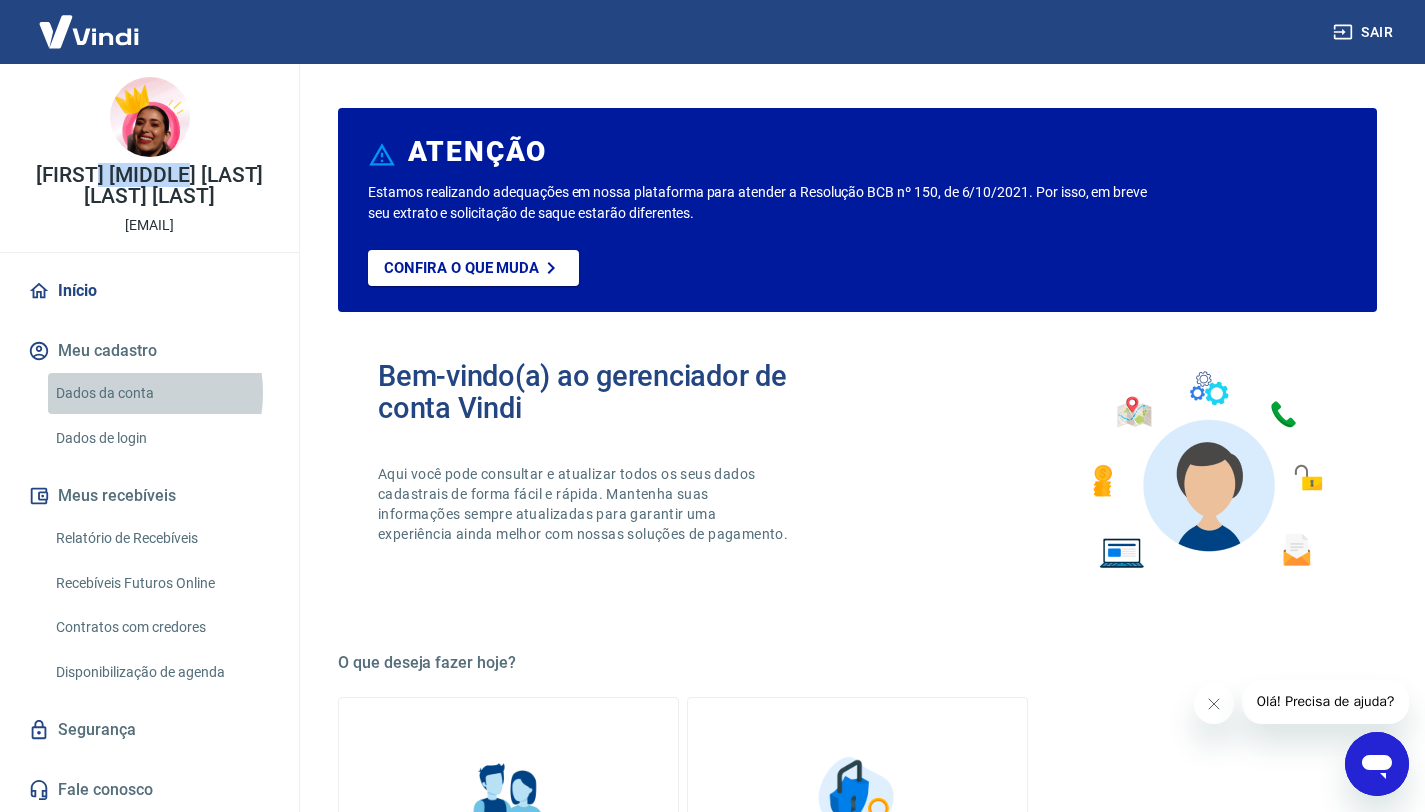 click on "Dados da conta" at bounding box center [161, 393] 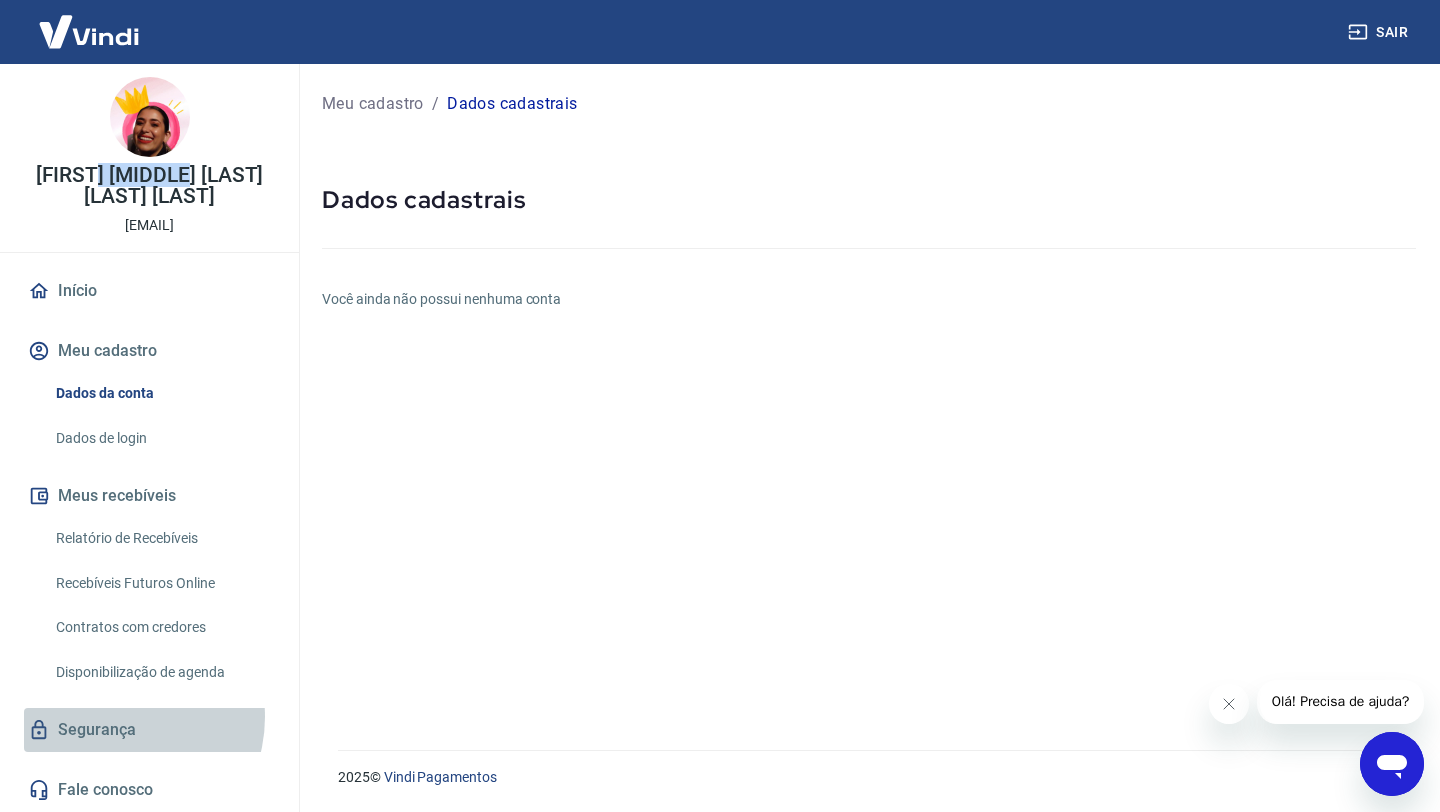 click on "Segurança" at bounding box center (149, 730) 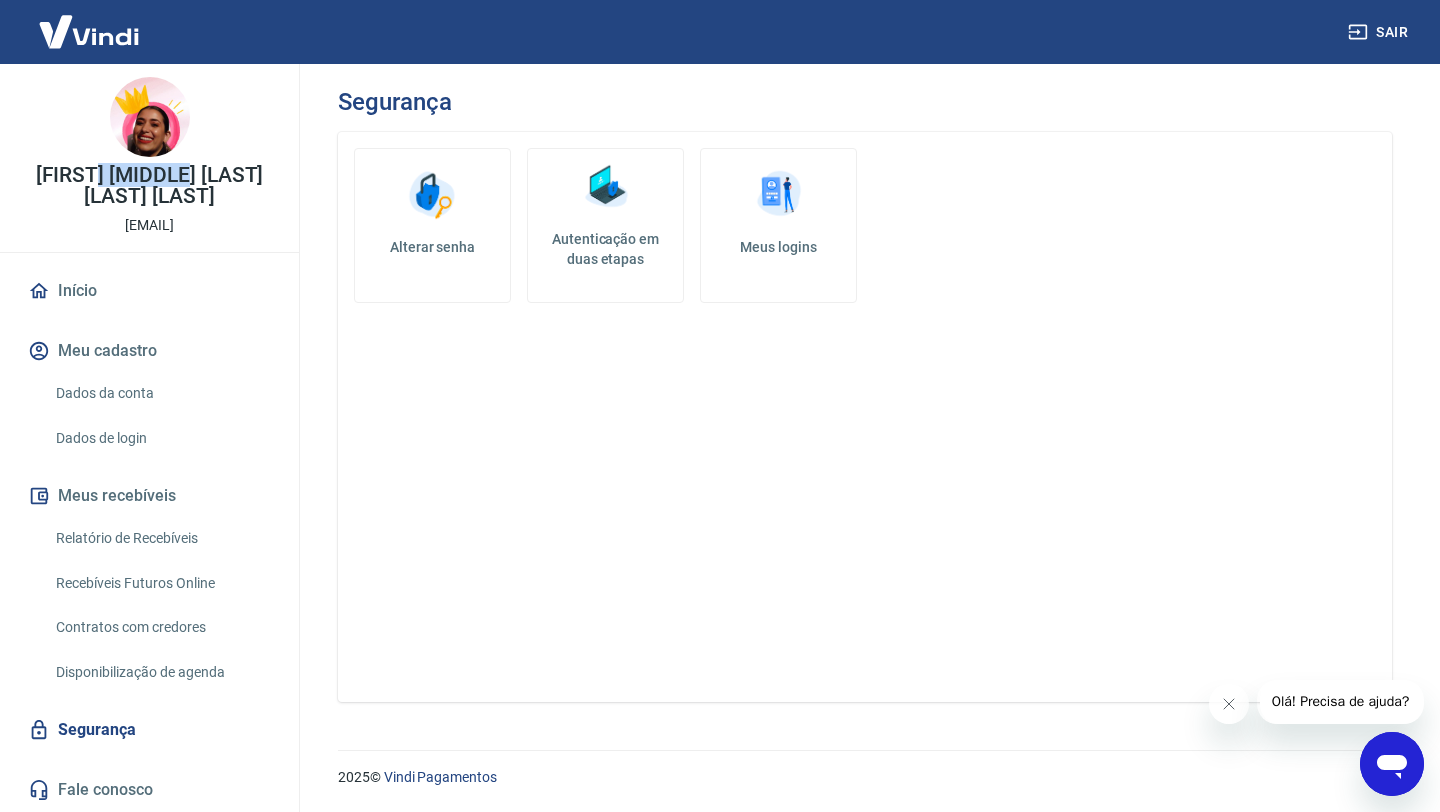 drag, startPoint x: 61, startPoint y: 286, endPoint x: 83, endPoint y: 282, distance: 22.36068 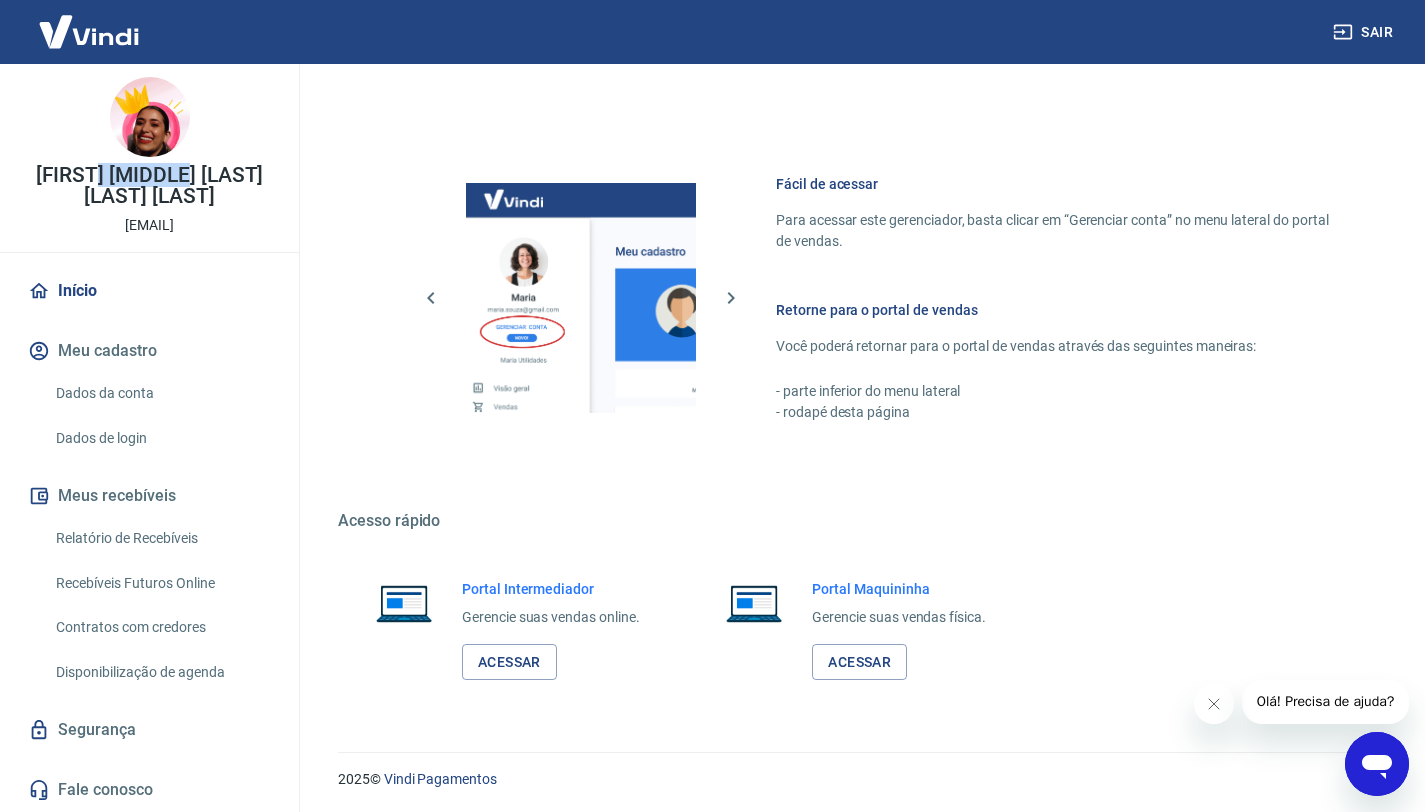 scroll, scrollTop: 994, scrollLeft: 0, axis: vertical 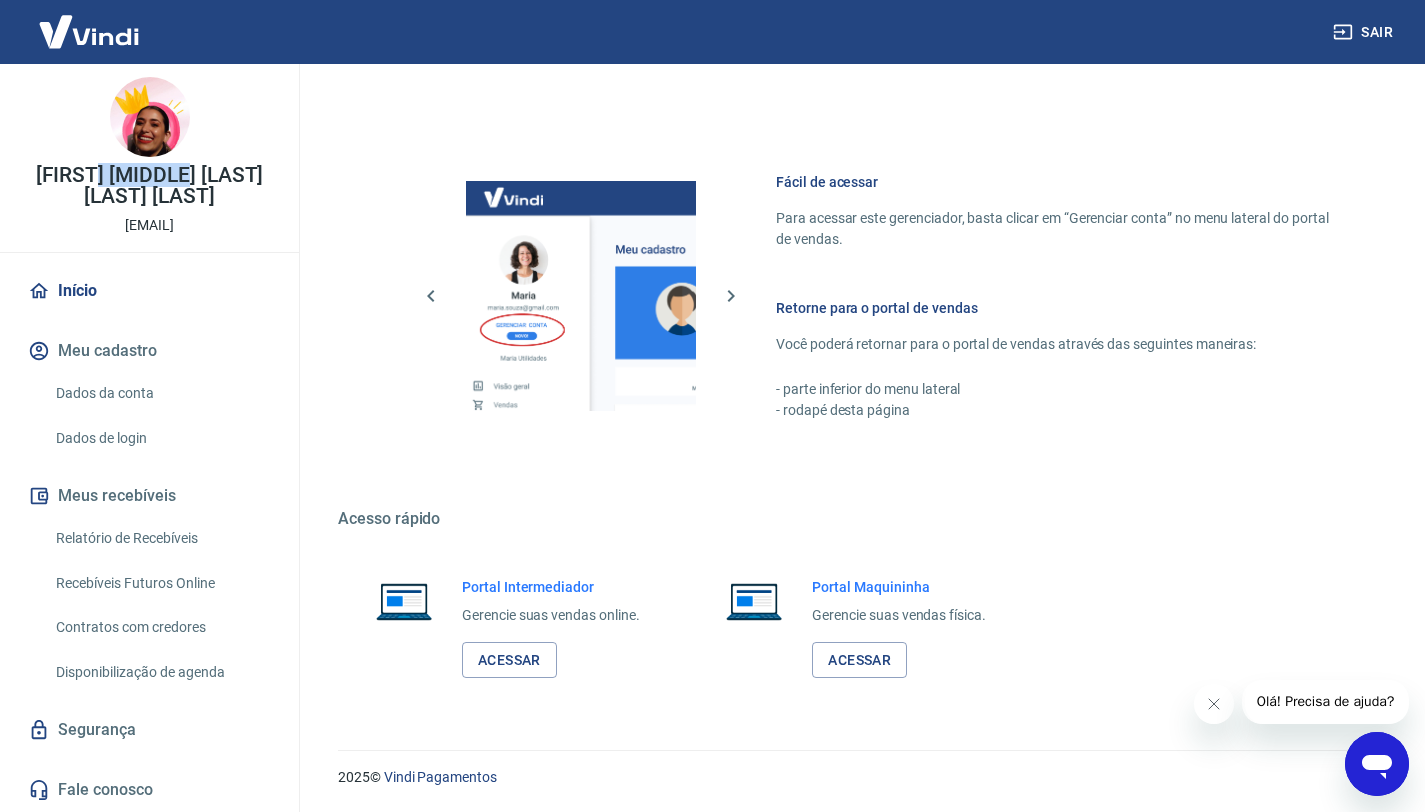 click on "Início" at bounding box center (149, 291) 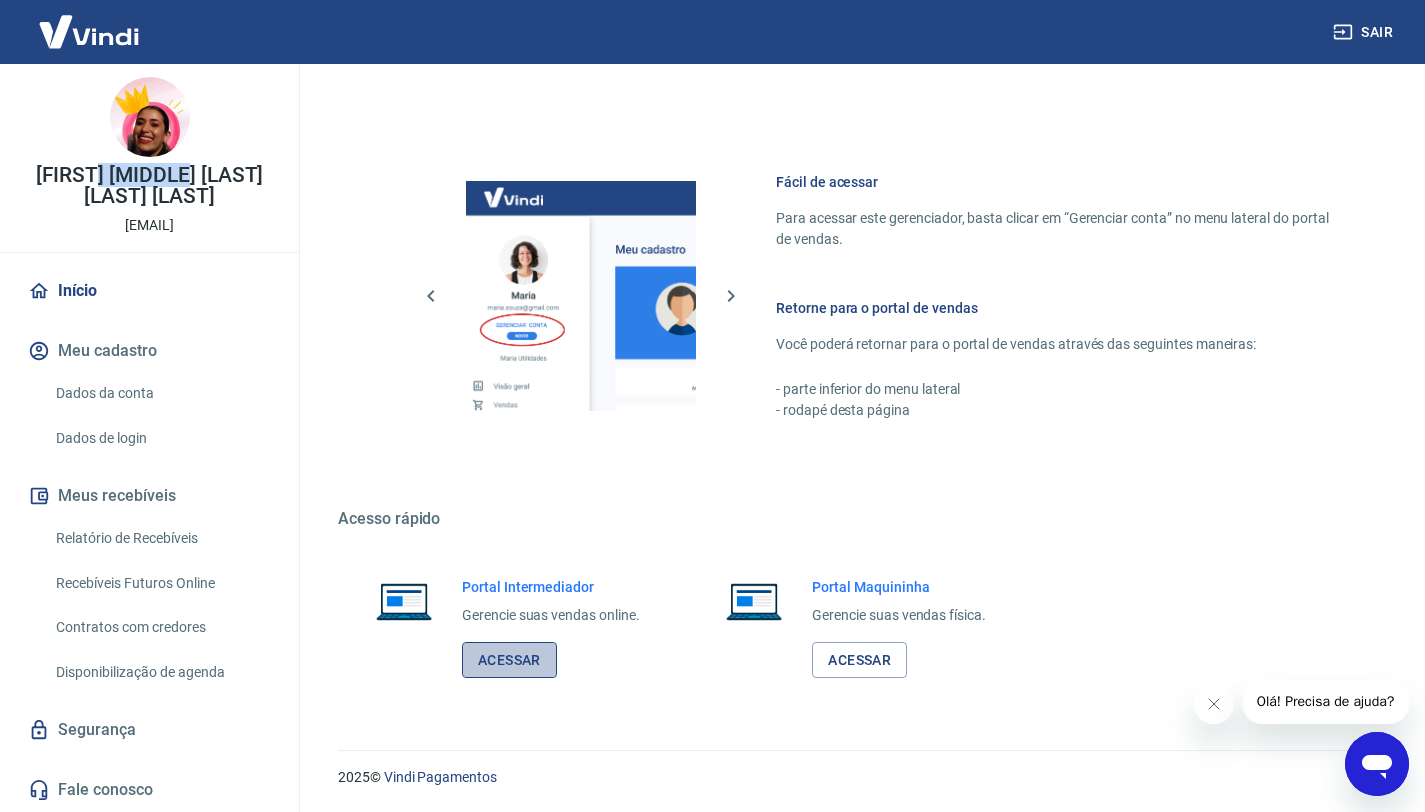 click on "Acessar" at bounding box center (509, 660) 